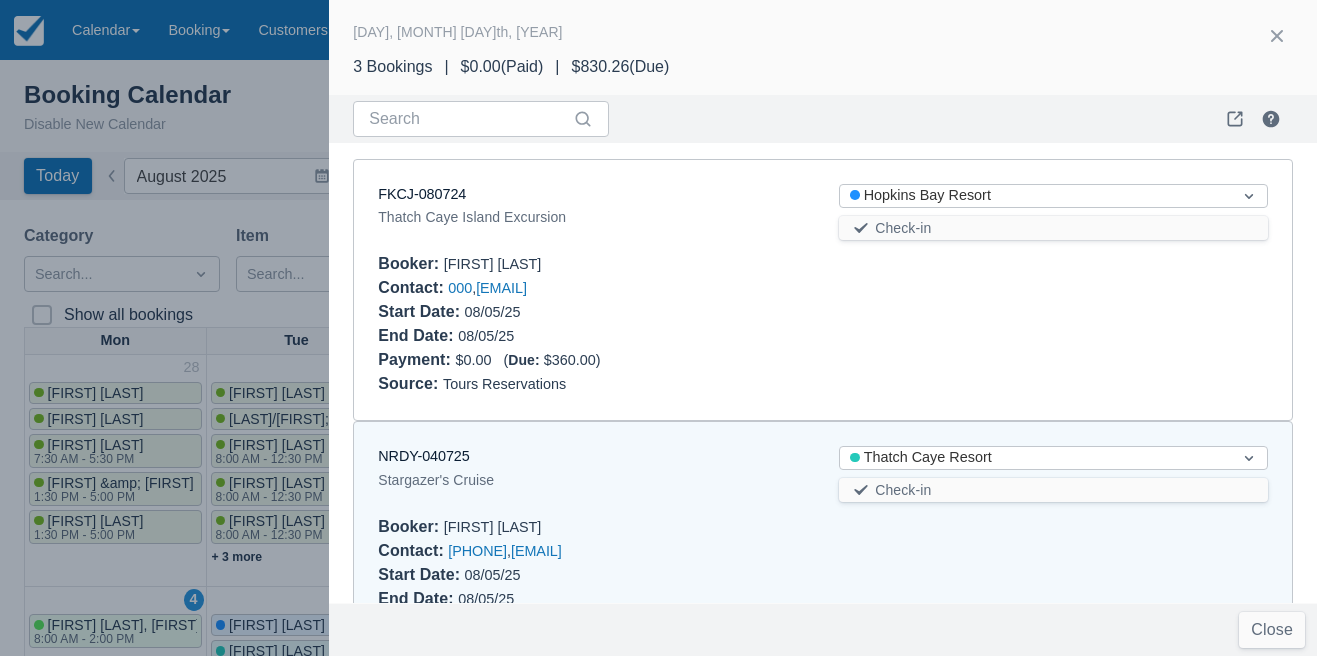 scroll, scrollTop: 292, scrollLeft: 0, axis: vertical 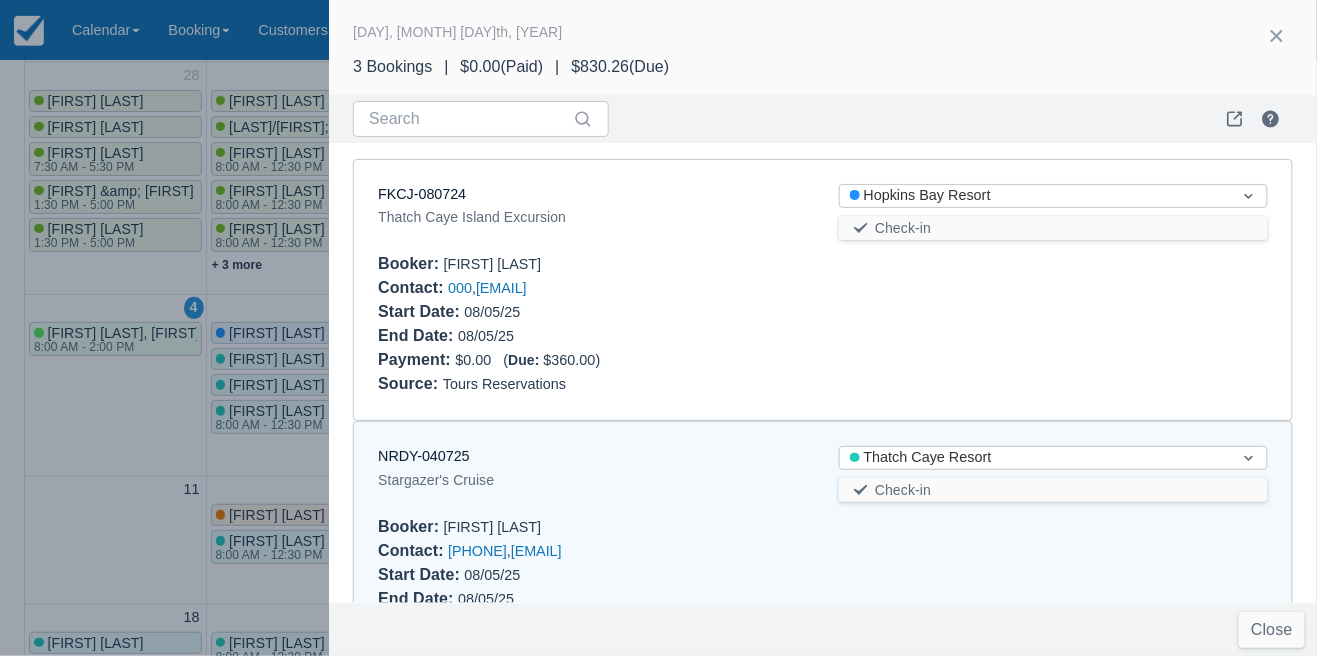 click at bounding box center [658, 328] 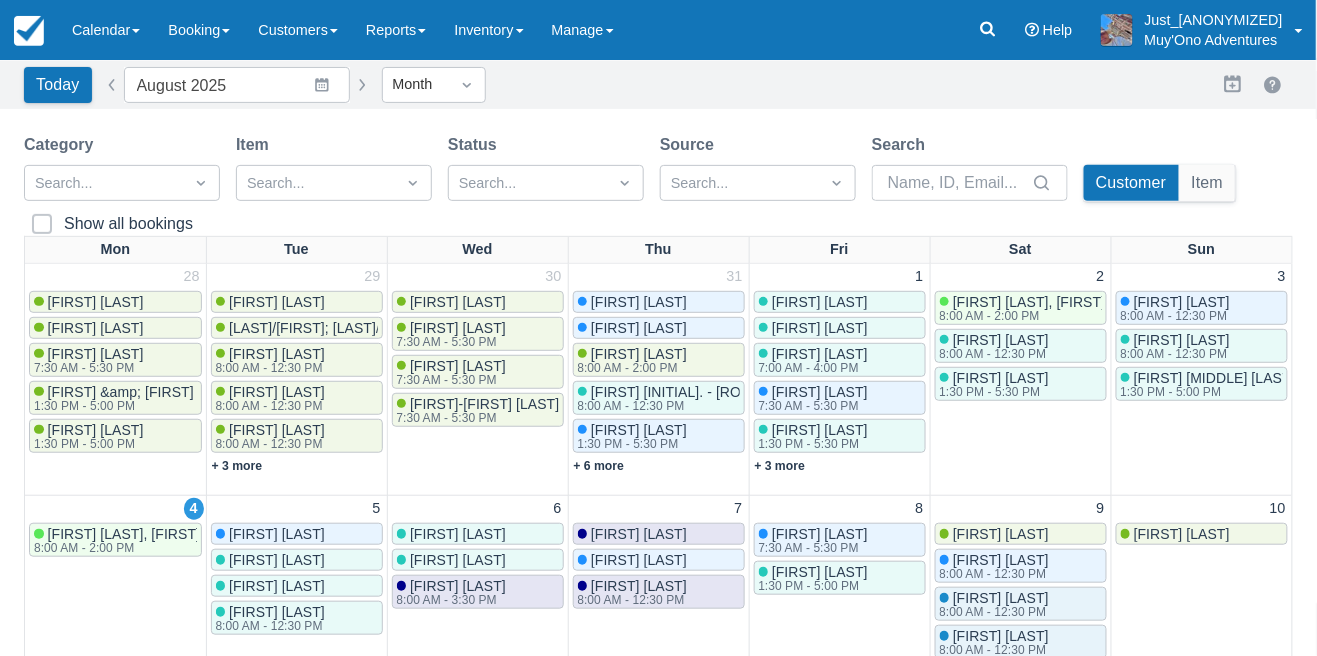 scroll, scrollTop: 0, scrollLeft: 0, axis: both 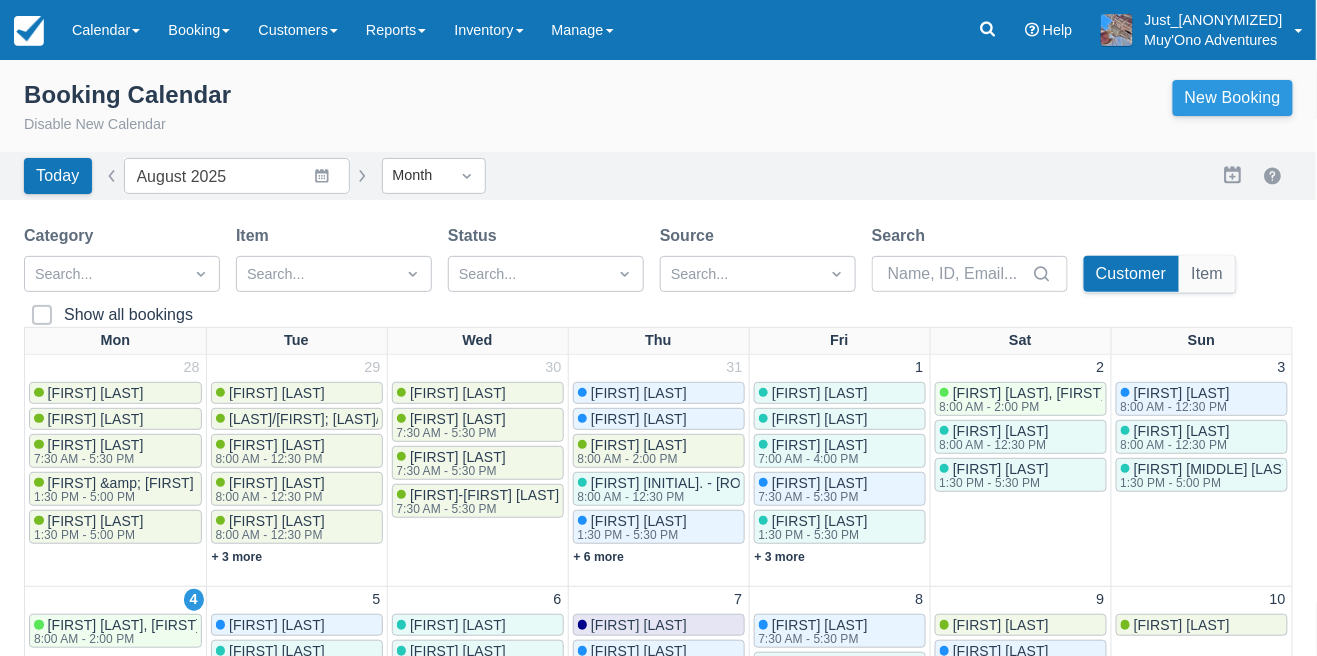 click on "New Booking" at bounding box center [1233, 98] 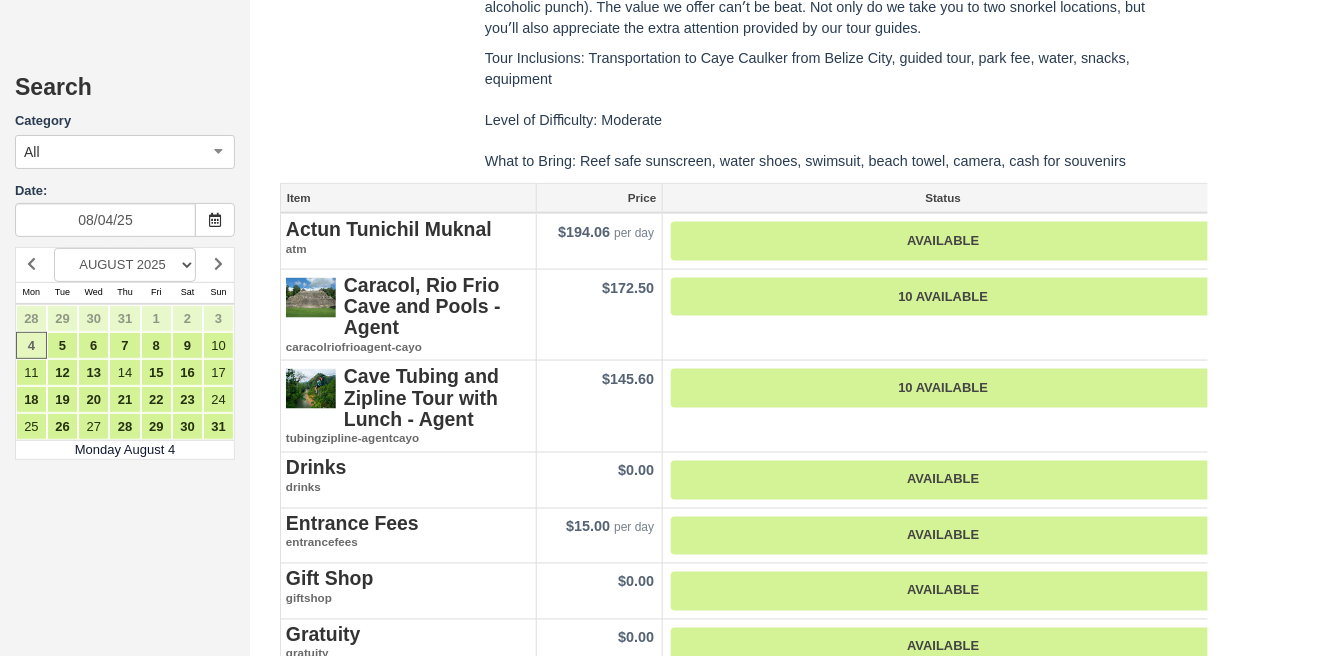 scroll, scrollTop: 2618, scrollLeft: 0, axis: vertical 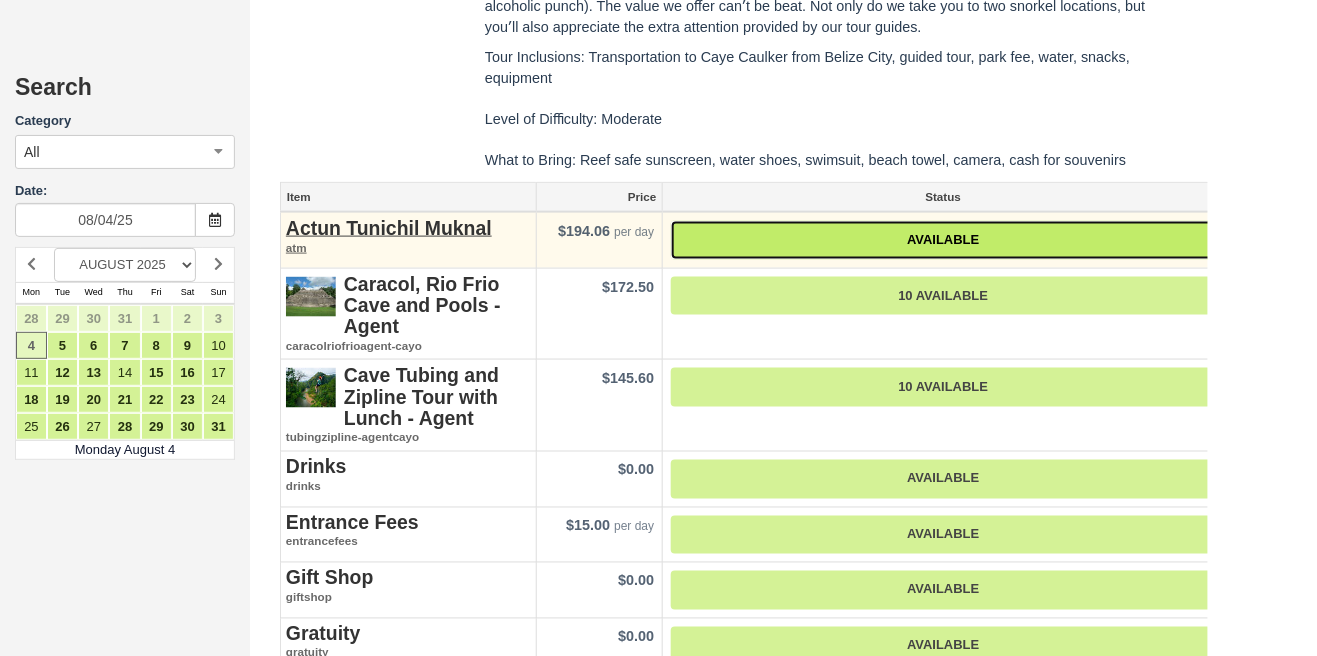 click on "Available" at bounding box center (943, 240) 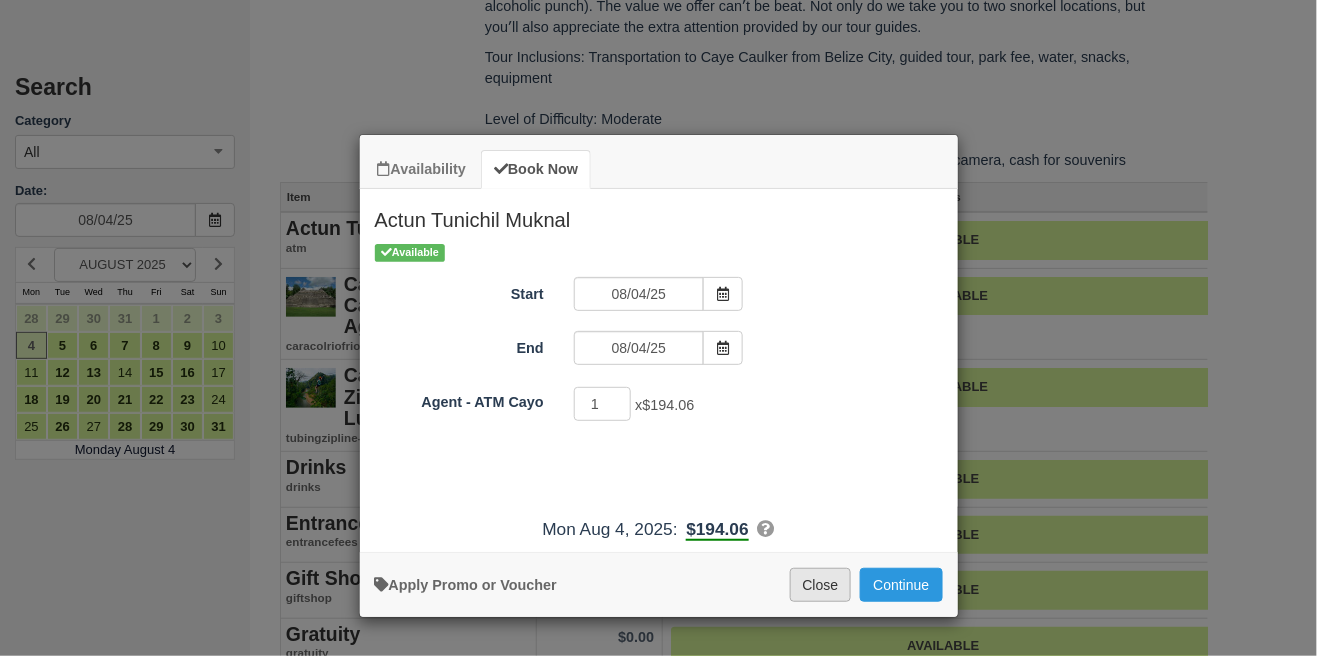 click on "Close" at bounding box center [821, 585] 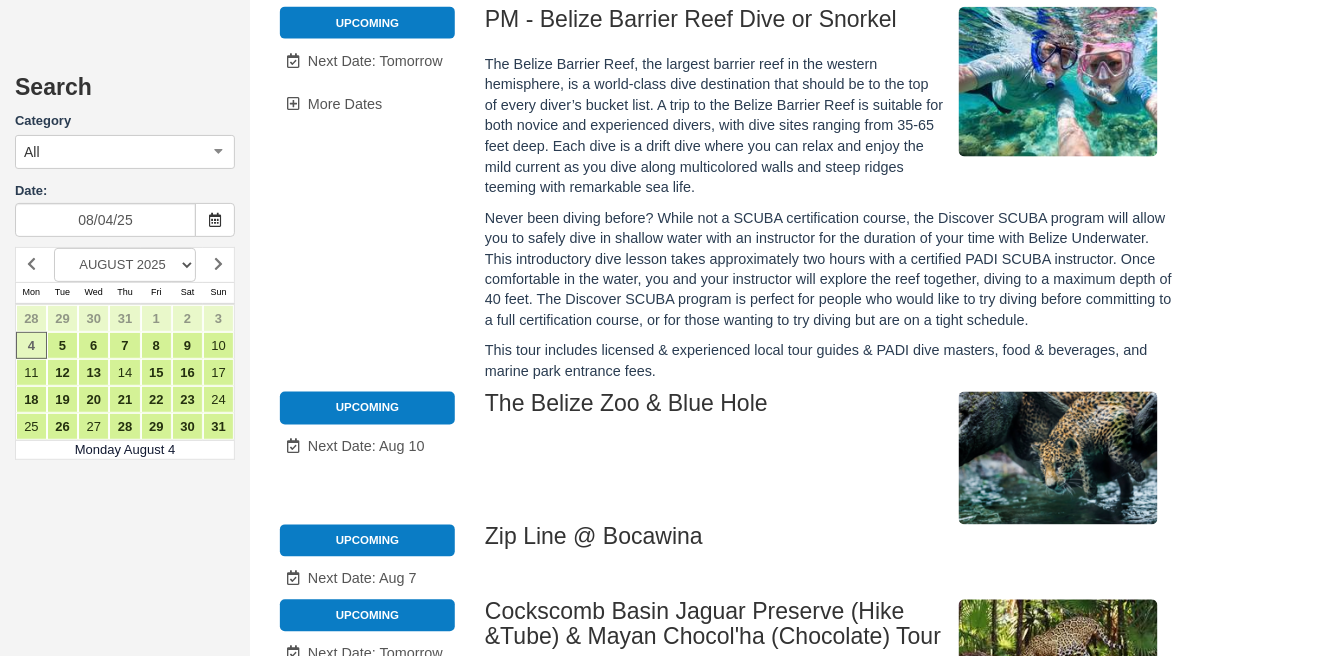 scroll, scrollTop: 0, scrollLeft: 0, axis: both 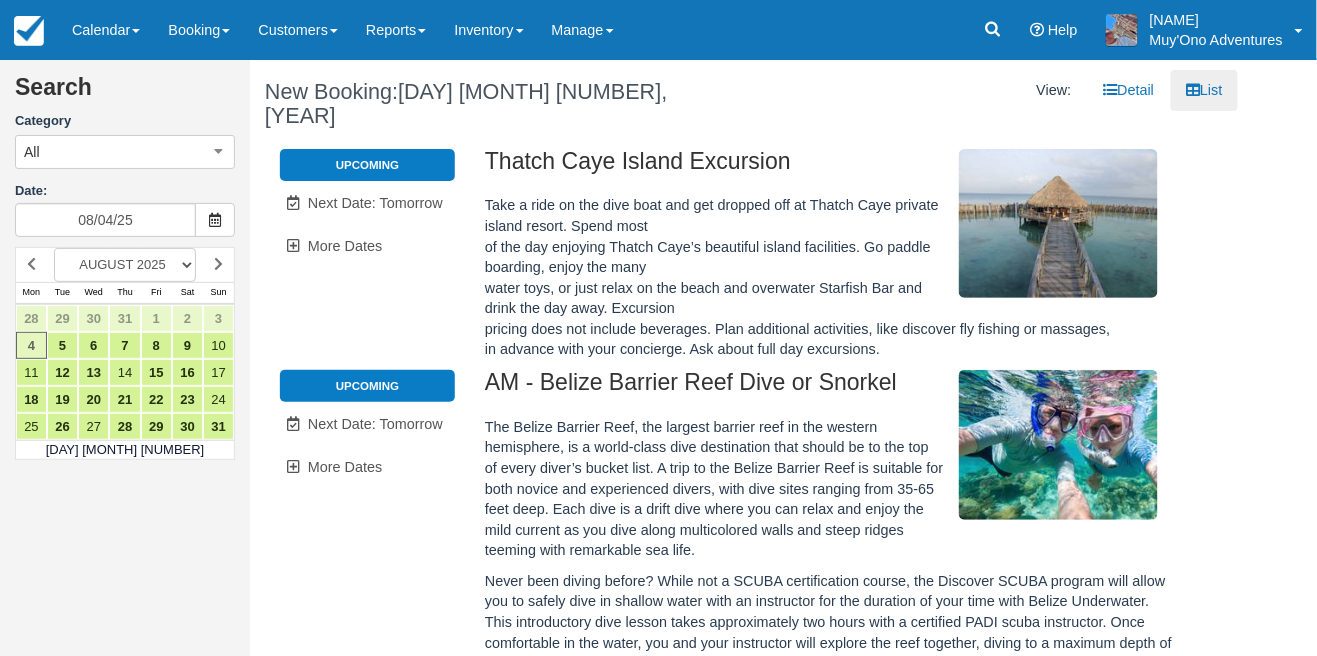 click on "Never been diving before? While not a SCUBA certification course, the Discover SCUBA program will allow you to
safely dive in shallow water with an instructor for the duration of your time
with Belize Underwater. This introductory dive lesson takes approximately two hours with a
certified PADI scuba
instructor. Once comfortable in
the water, you and your instructor will explore the reef together, diving to a
maximum depth of 40 feet. The Discover SCUBA program is perfect for people who
would like to try diving before committing to a full certification course, or for those wanting to try diving but are on a tight schedule." at bounding box center [829, 632] 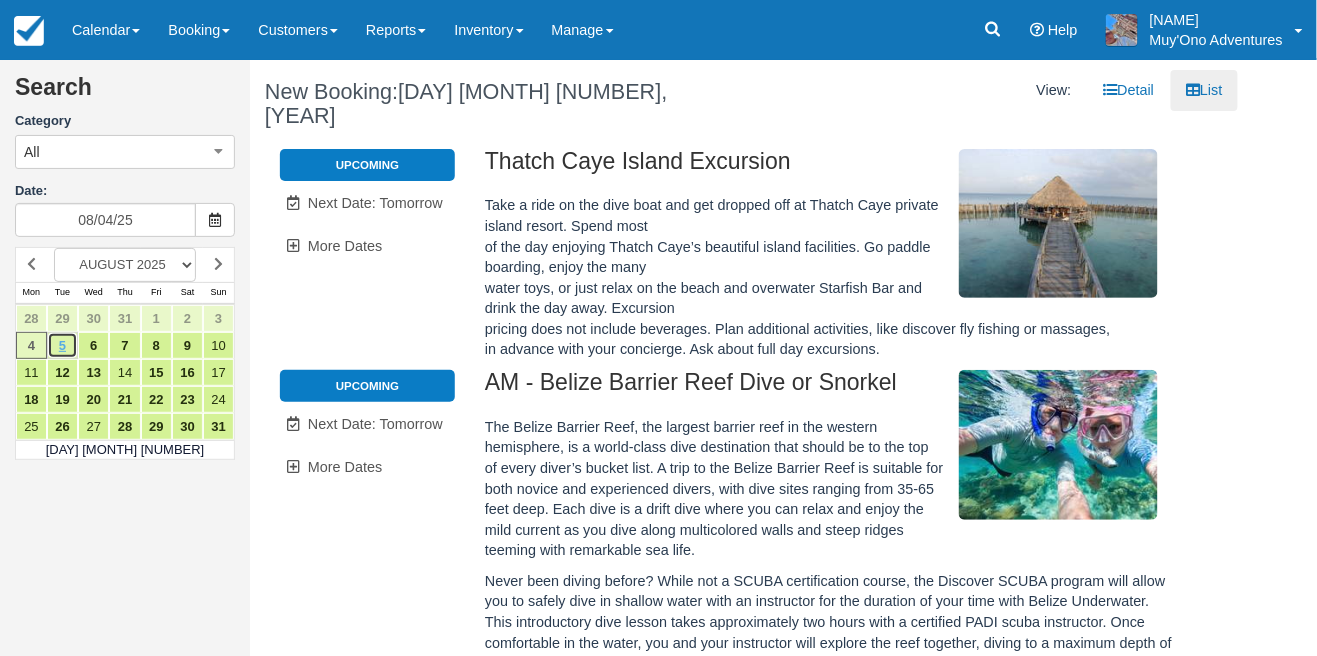 click on "5" at bounding box center [62, 345] 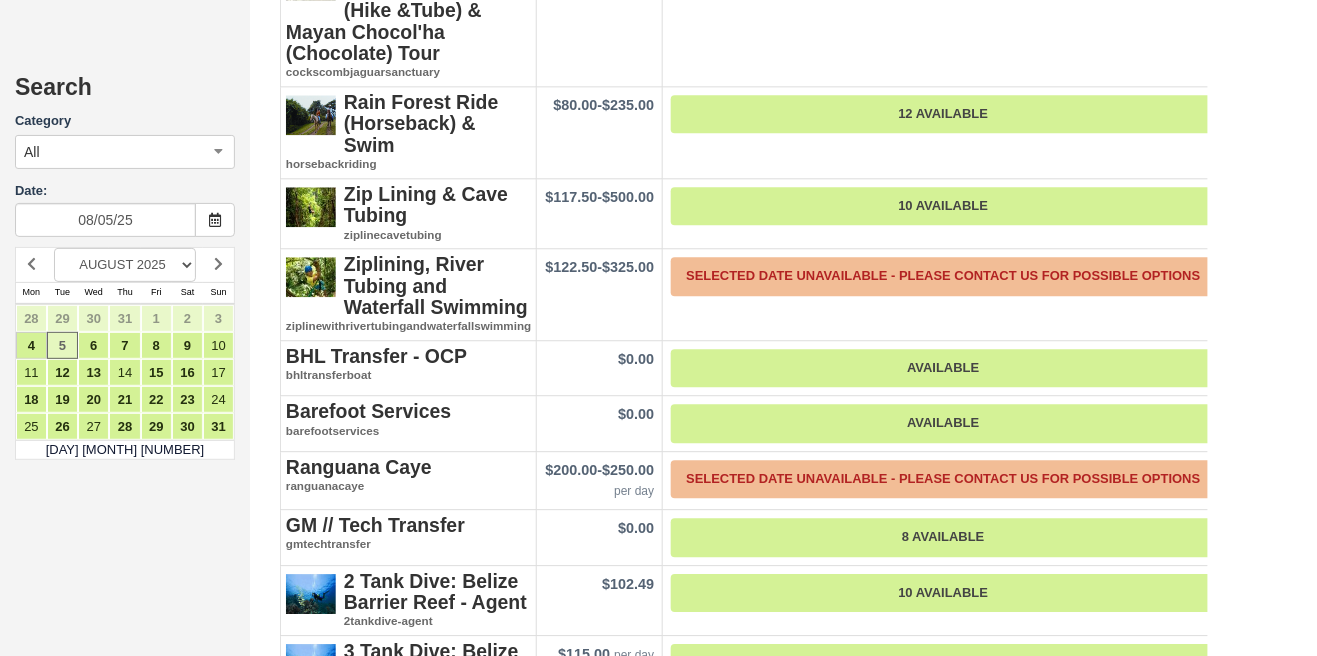 scroll, scrollTop: 5296, scrollLeft: 0, axis: vertical 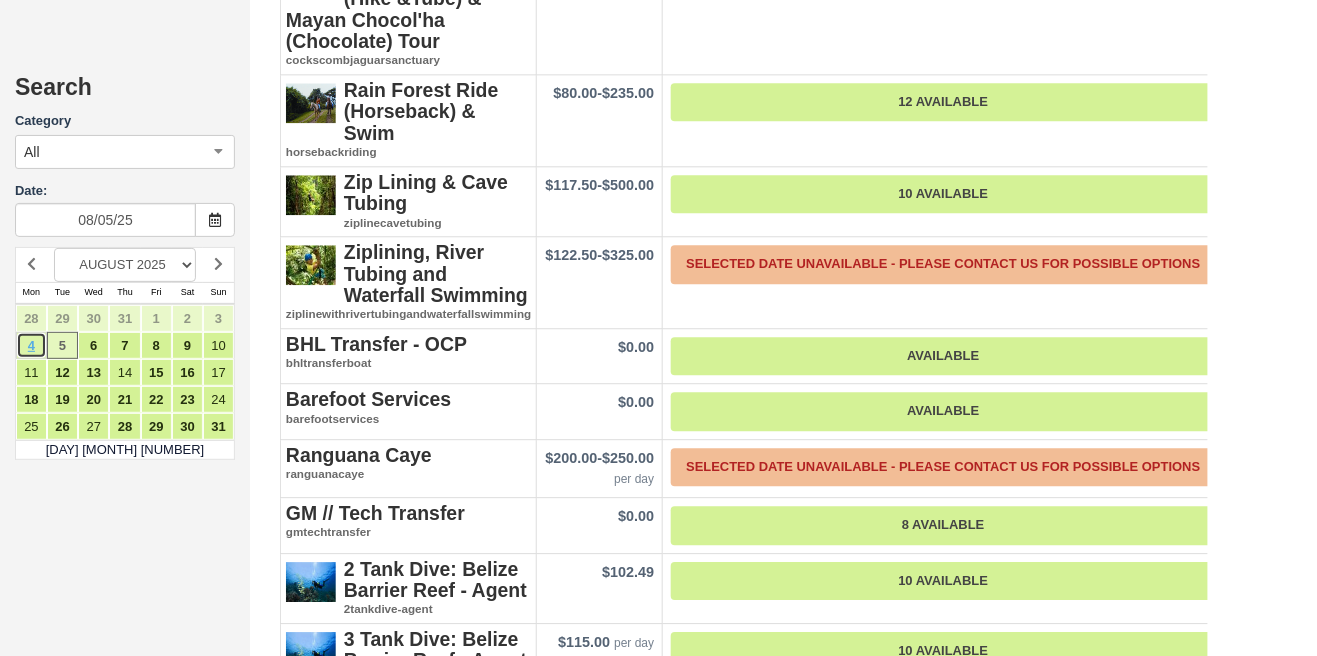 click on "4" at bounding box center [31, 345] 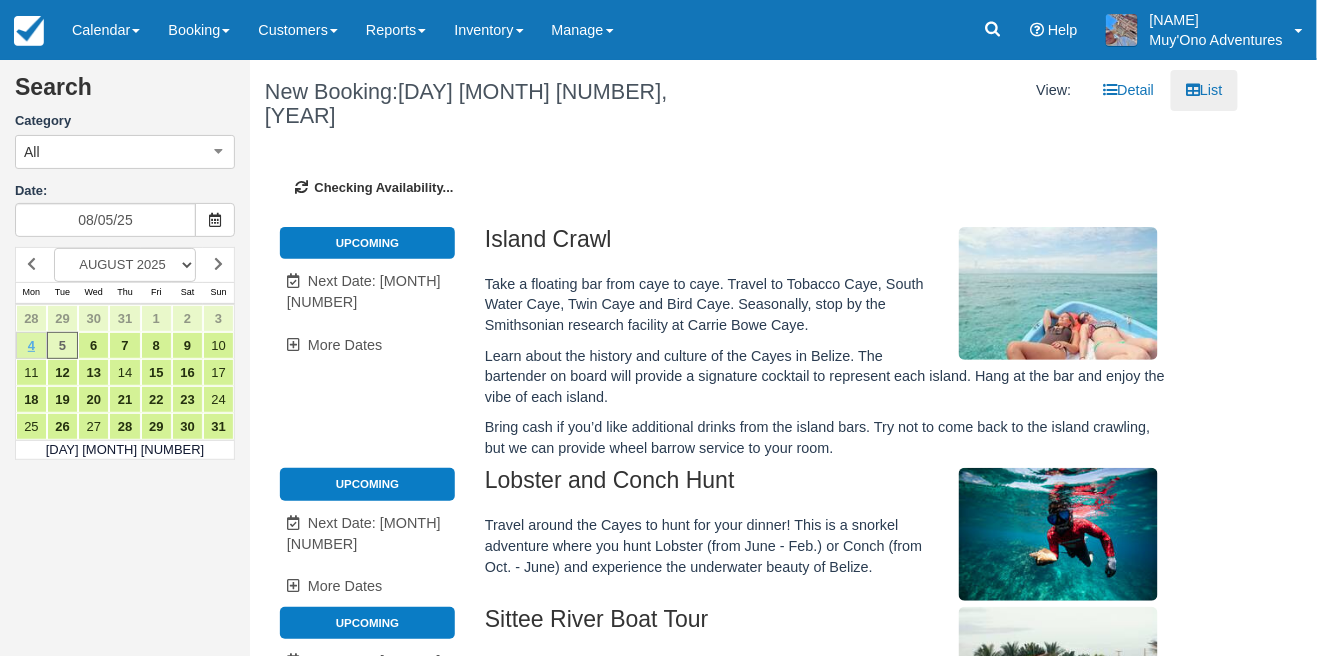 type on "08/04/25" 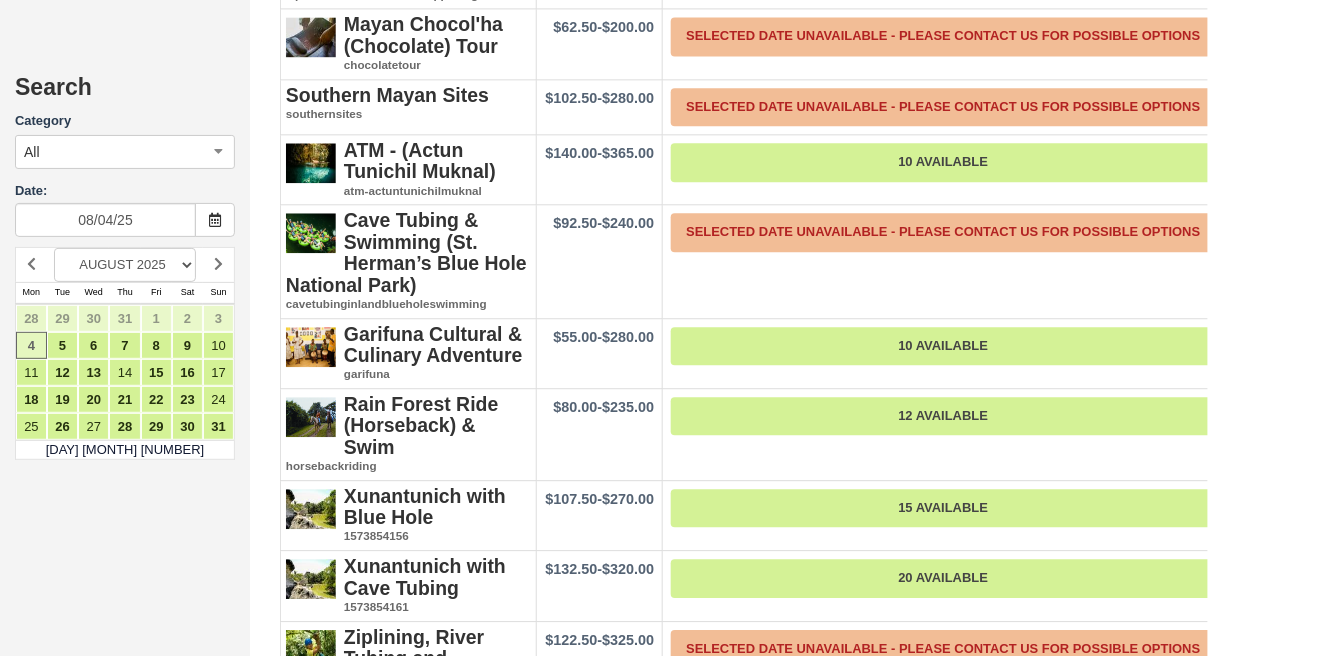 scroll, scrollTop: 5280, scrollLeft: 0, axis: vertical 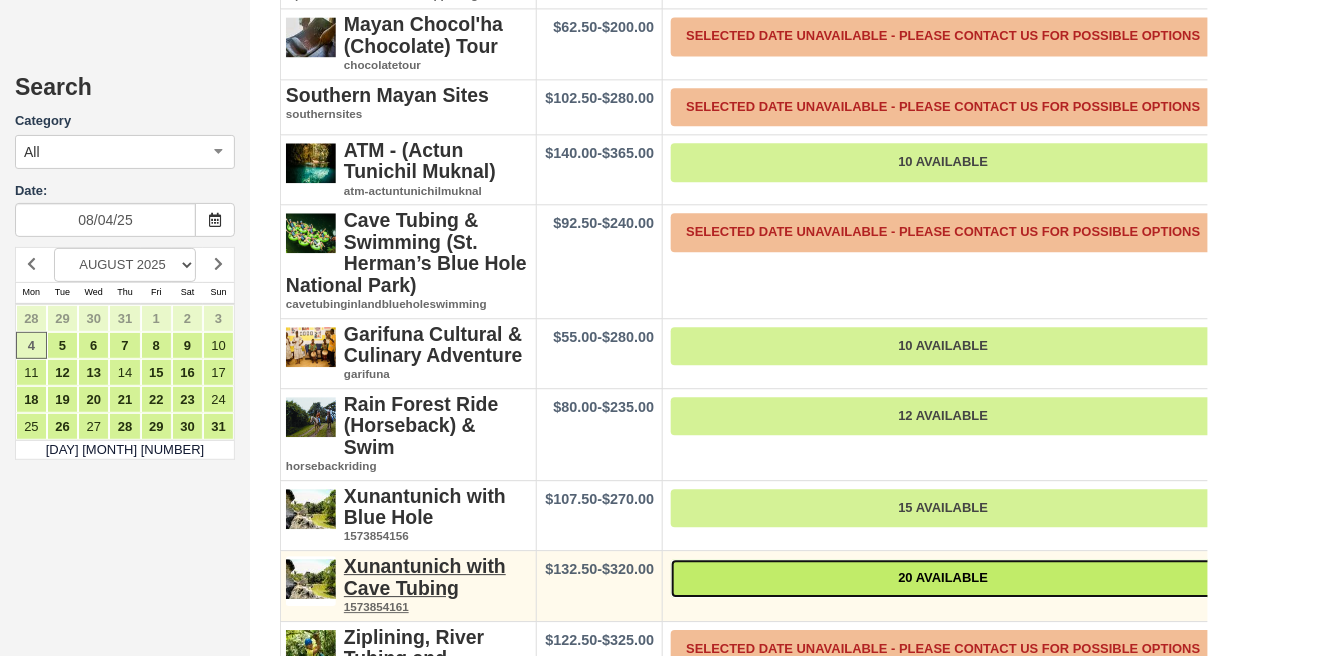 click on "20 Available" at bounding box center [943, 578] 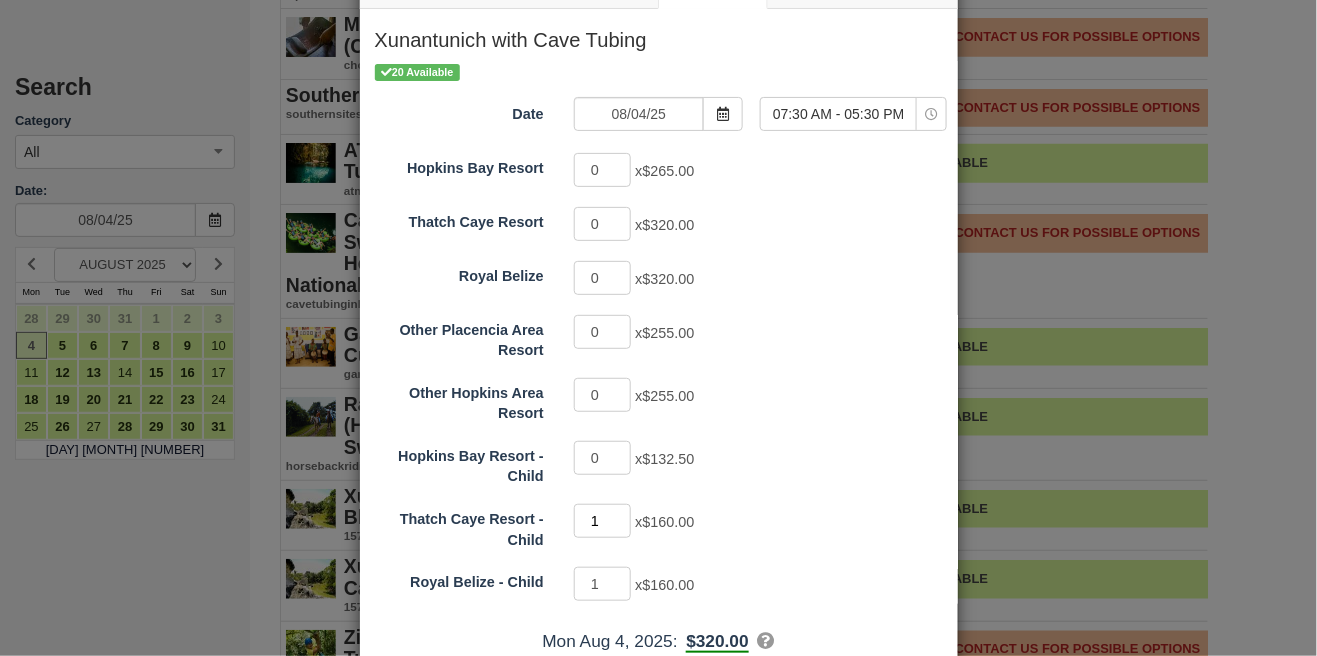 click on "1" at bounding box center (603, 521) 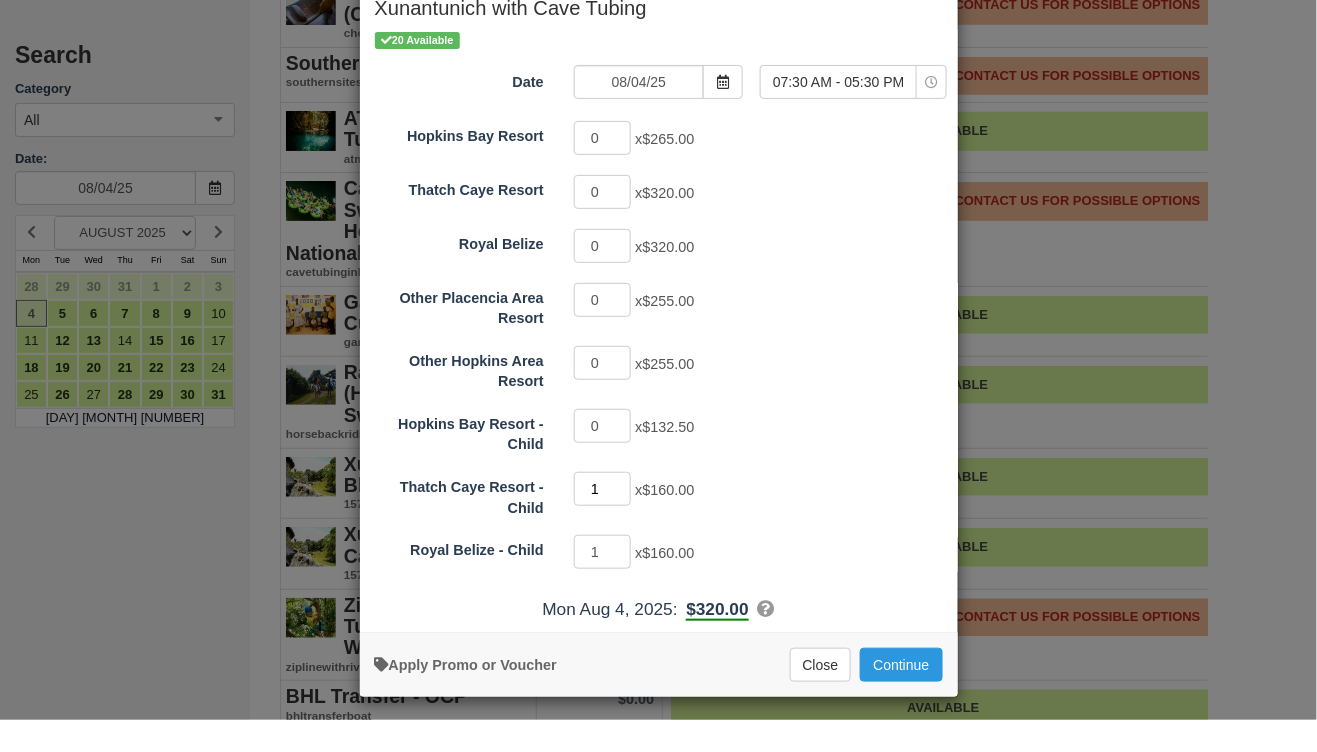 scroll, scrollTop: 84, scrollLeft: 0, axis: vertical 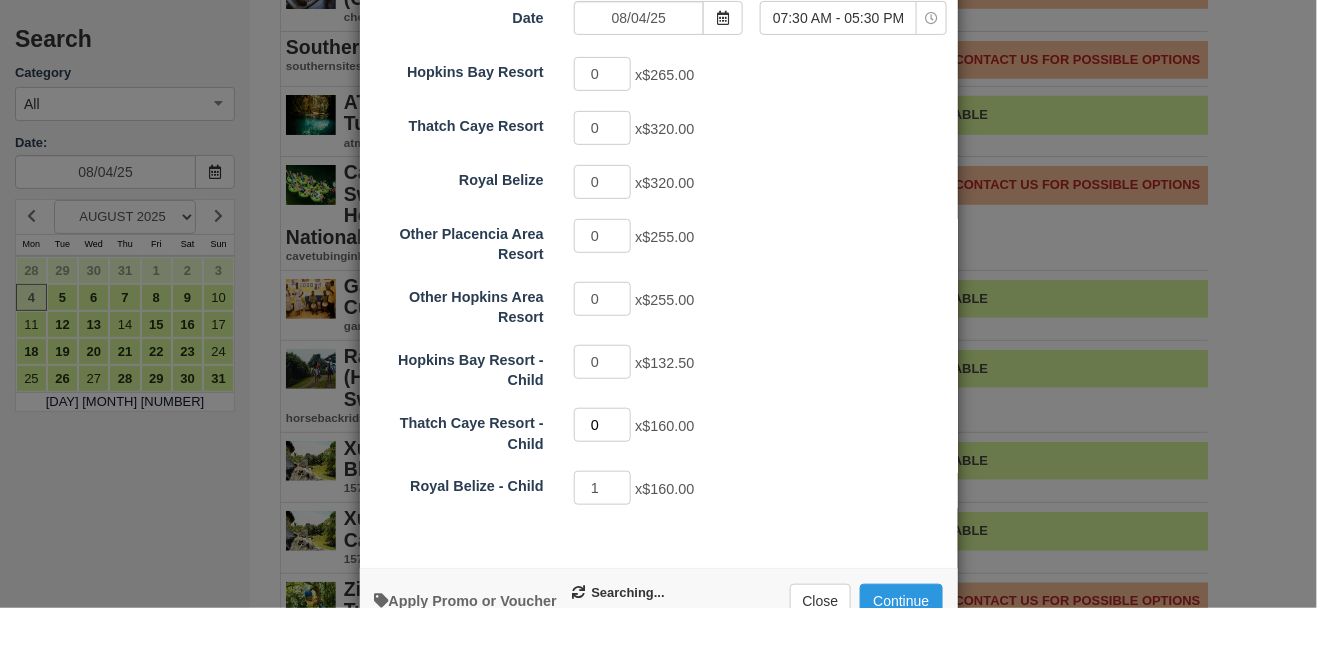 type on "0" 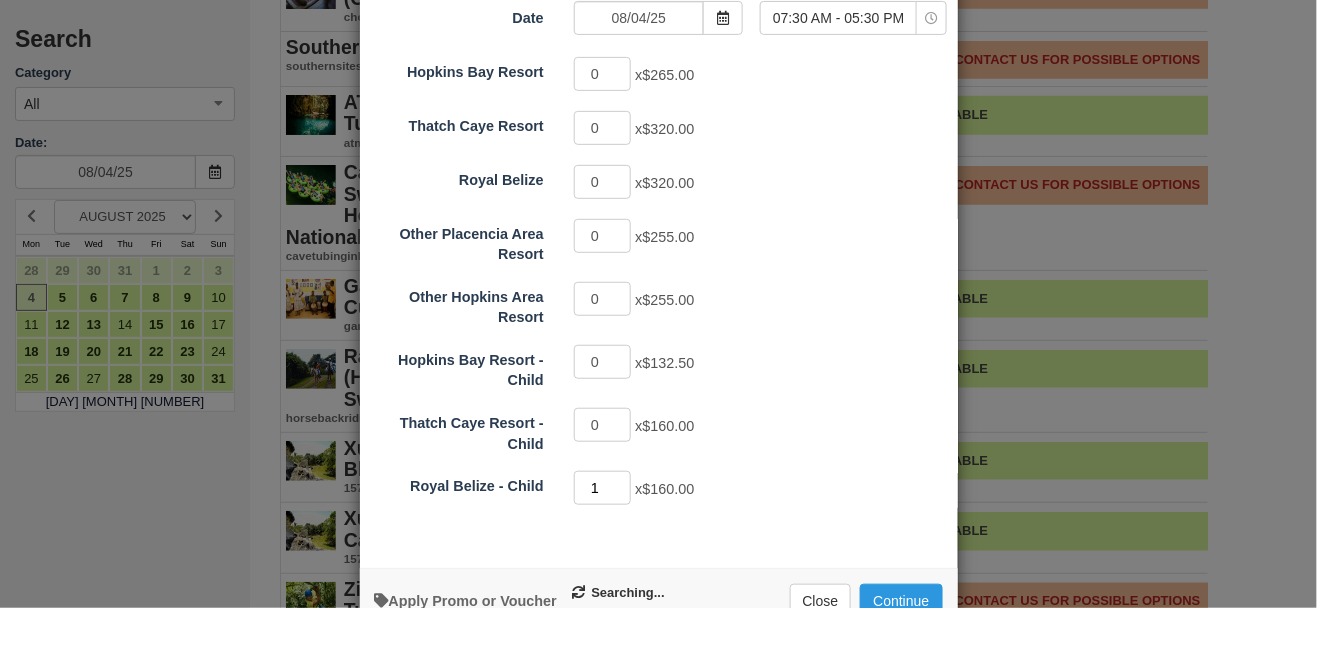 click on "1" at bounding box center [603, 536] 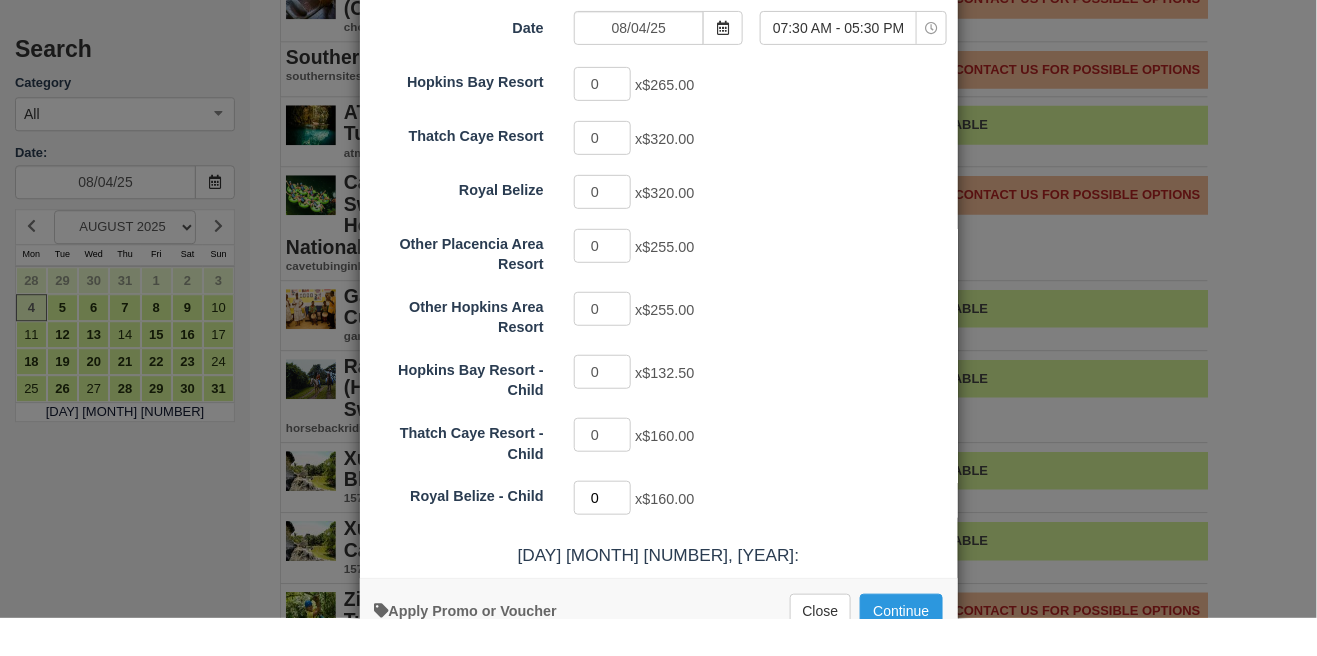 type on "0" 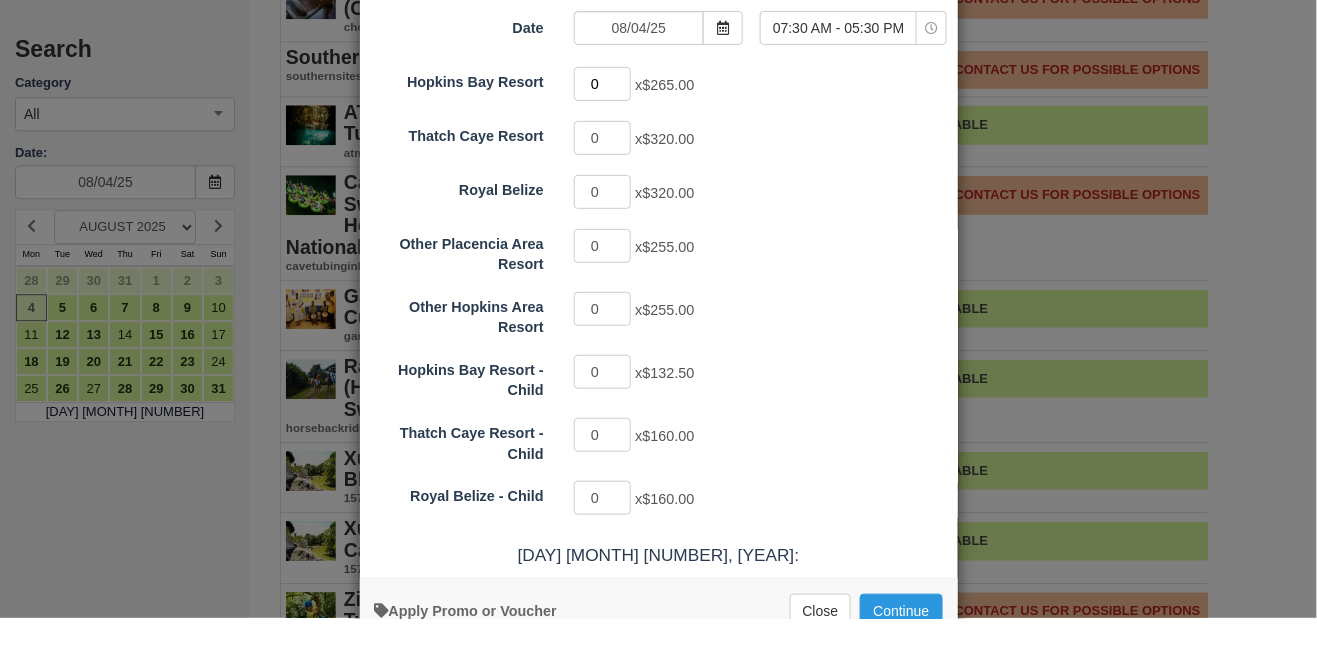 click on "0" at bounding box center (603, 122) 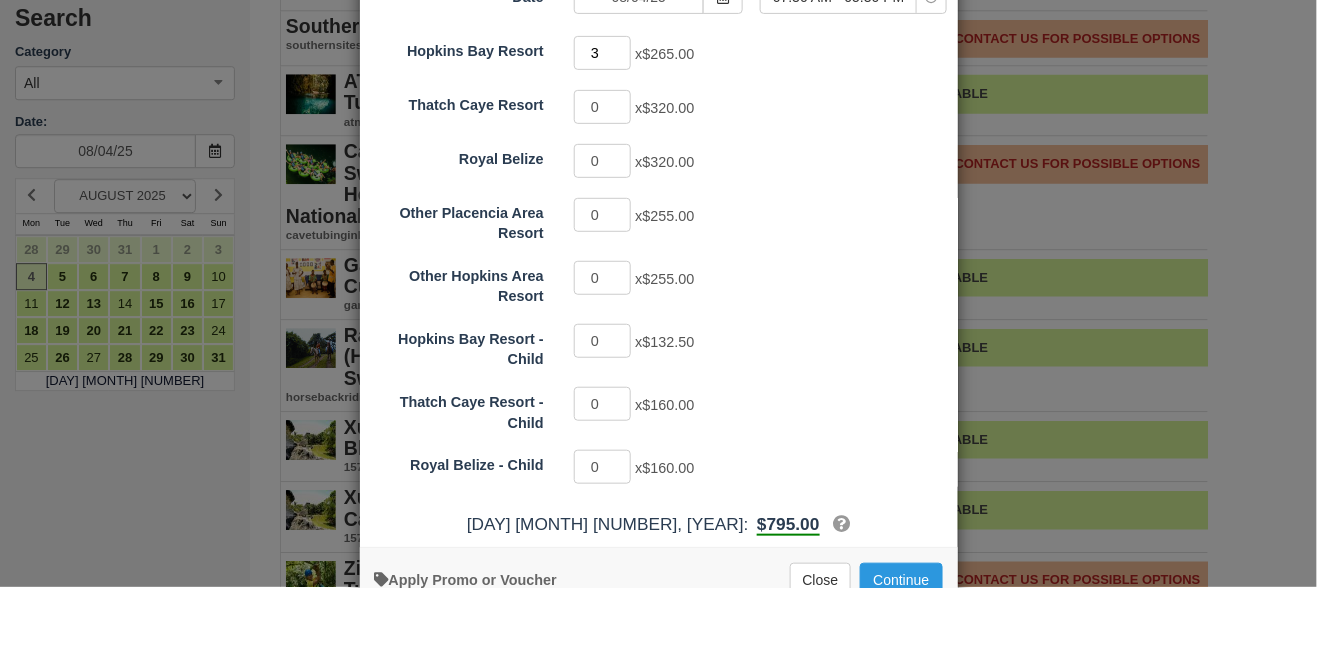 scroll, scrollTop: 5280, scrollLeft: 0, axis: vertical 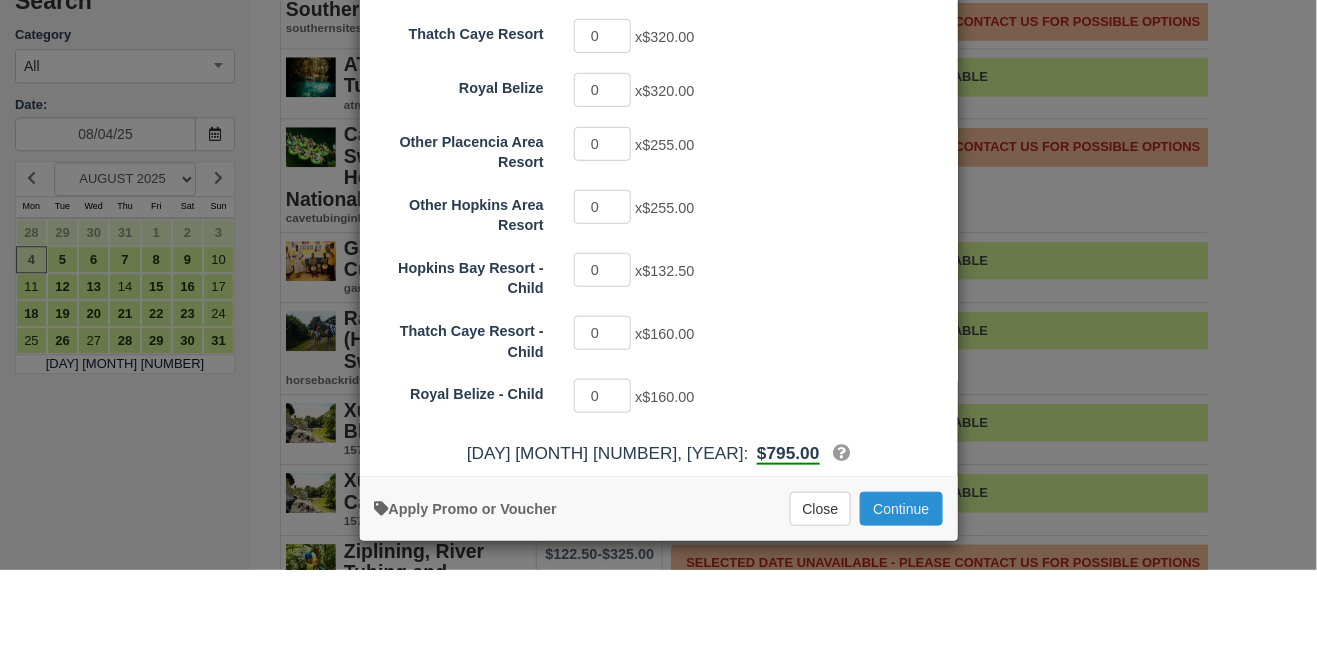 type on "3" 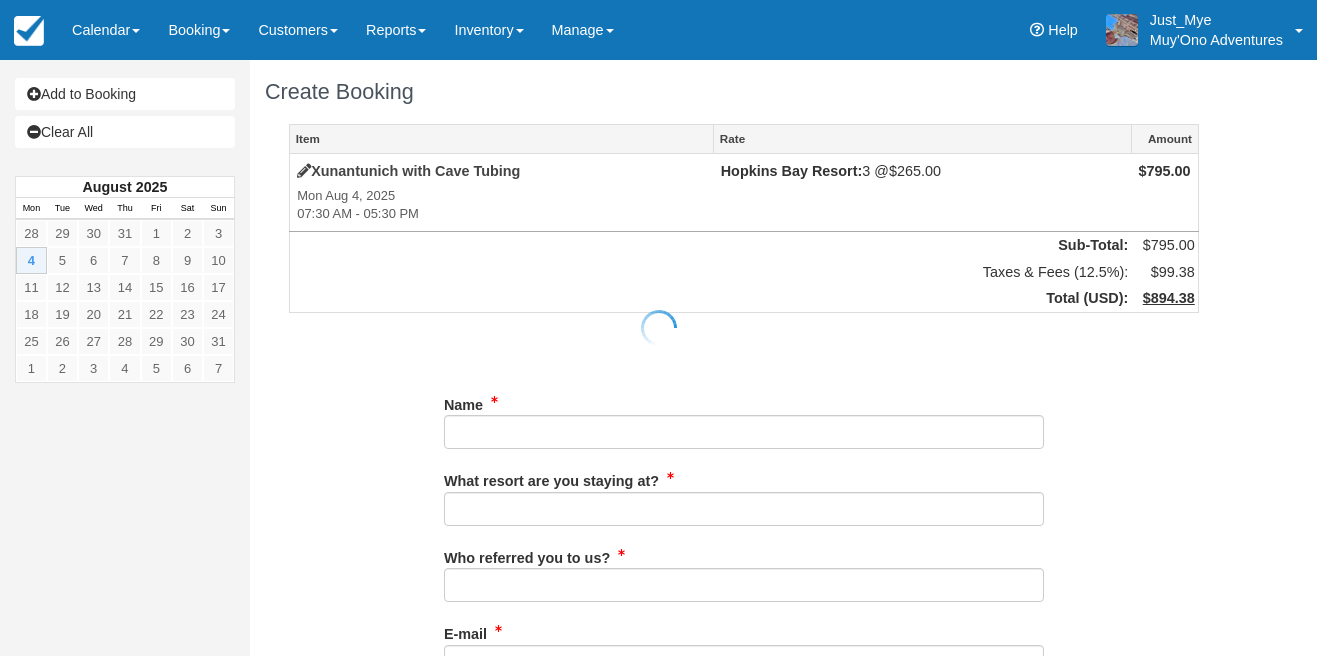 scroll, scrollTop: 0, scrollLeft: 0, axis: both 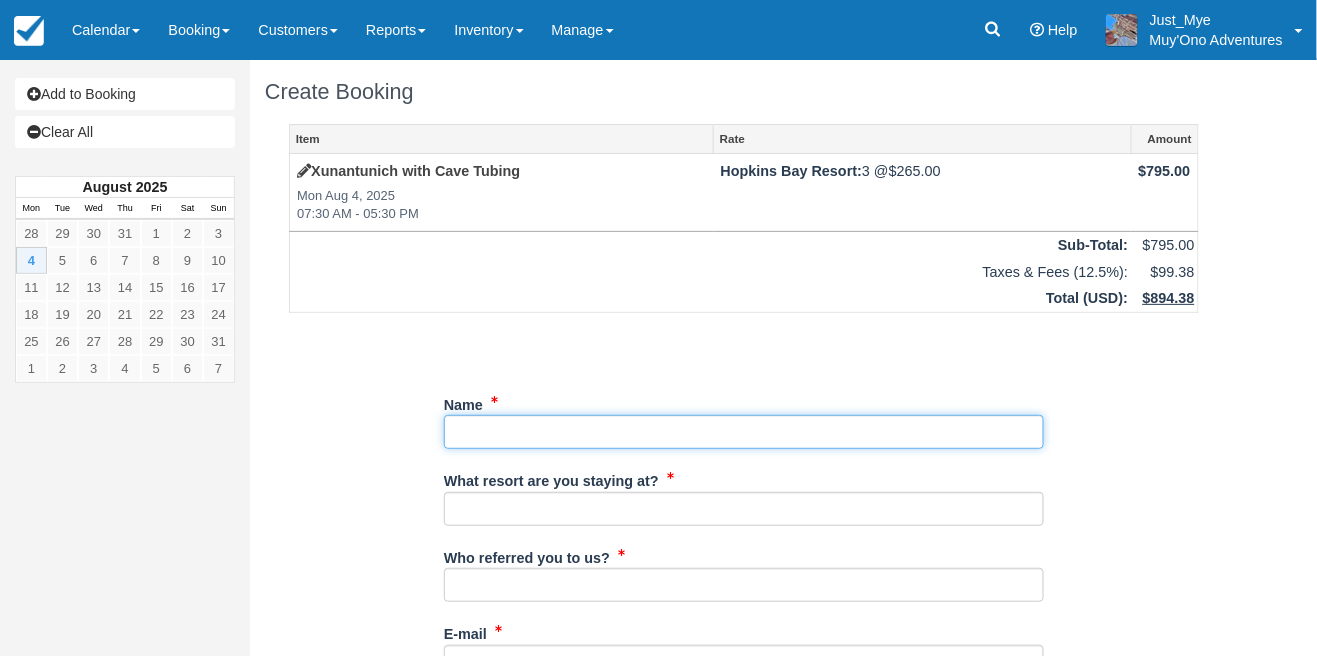 click on "Name" at bounding box center (744, 432) 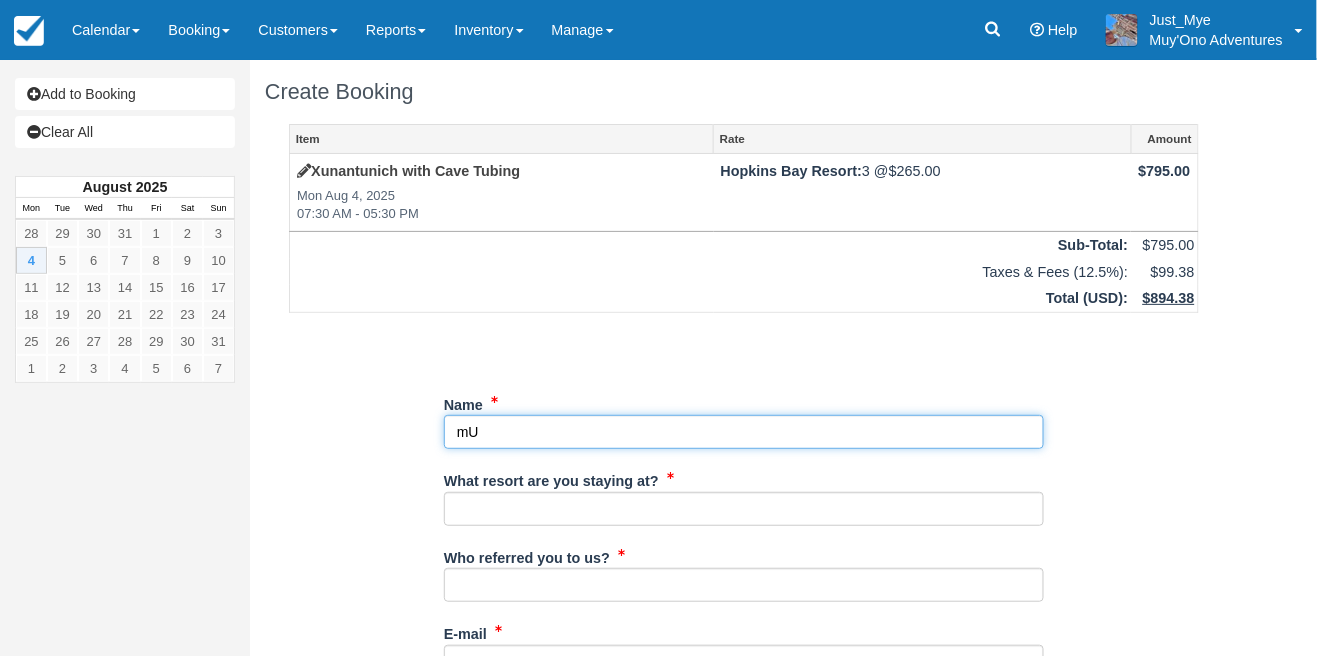 type on "m" 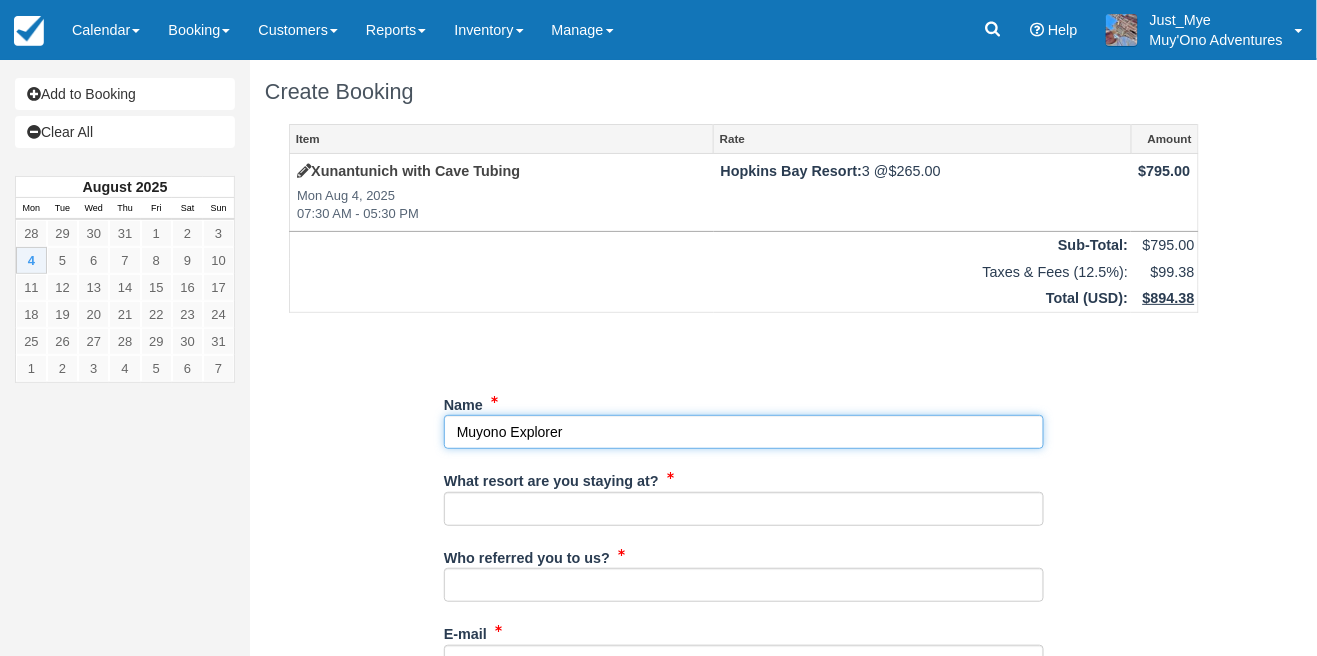 type on "Muyono Explorer" 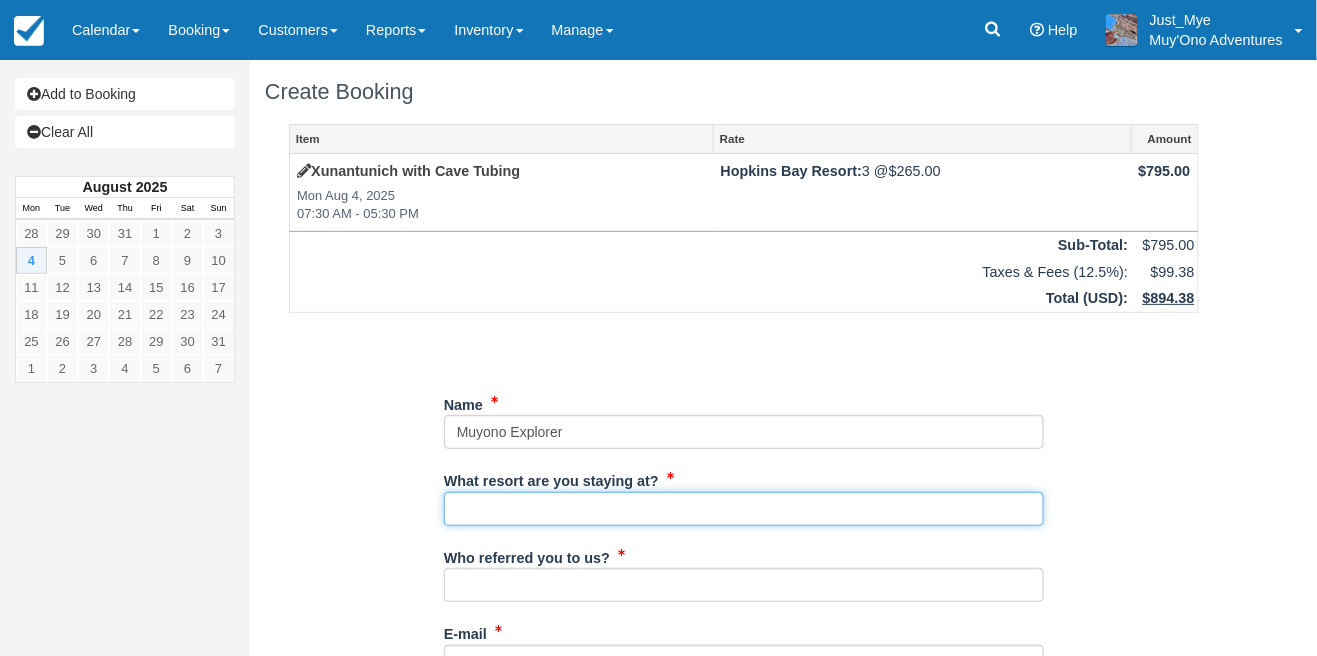 click on "What resort are you staying at?" at bounding box center [744, 509] 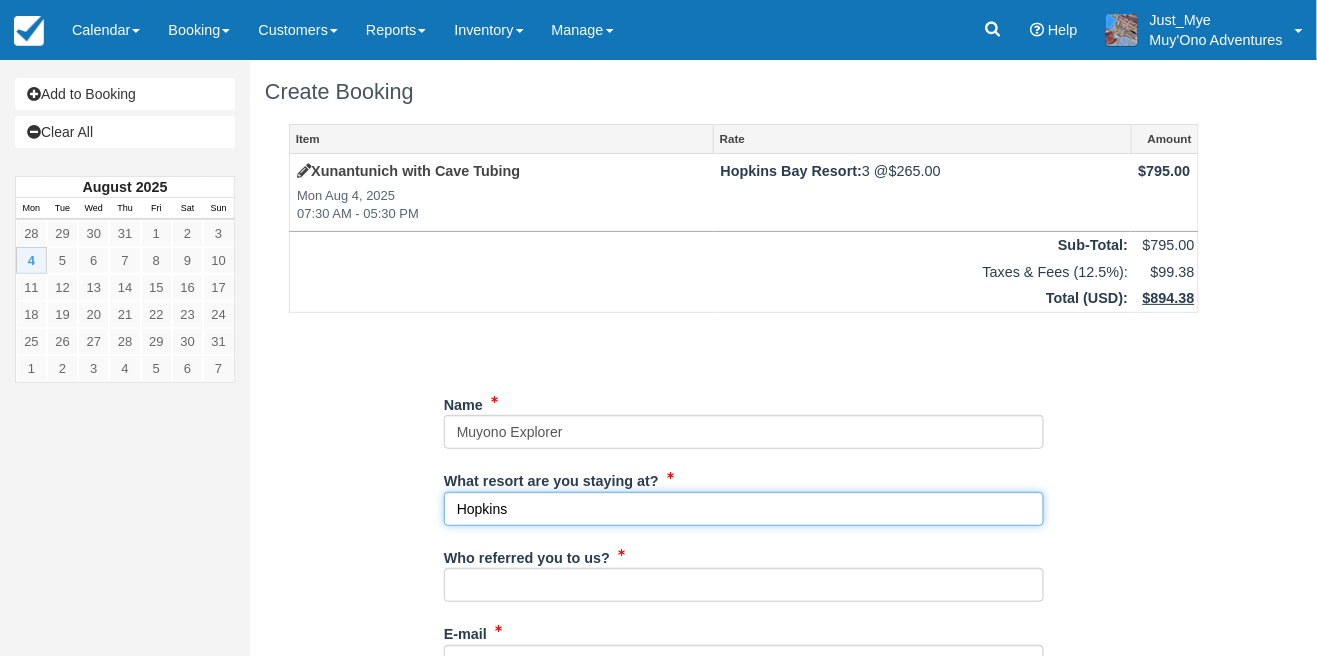 type on "Hopkins bay resort" 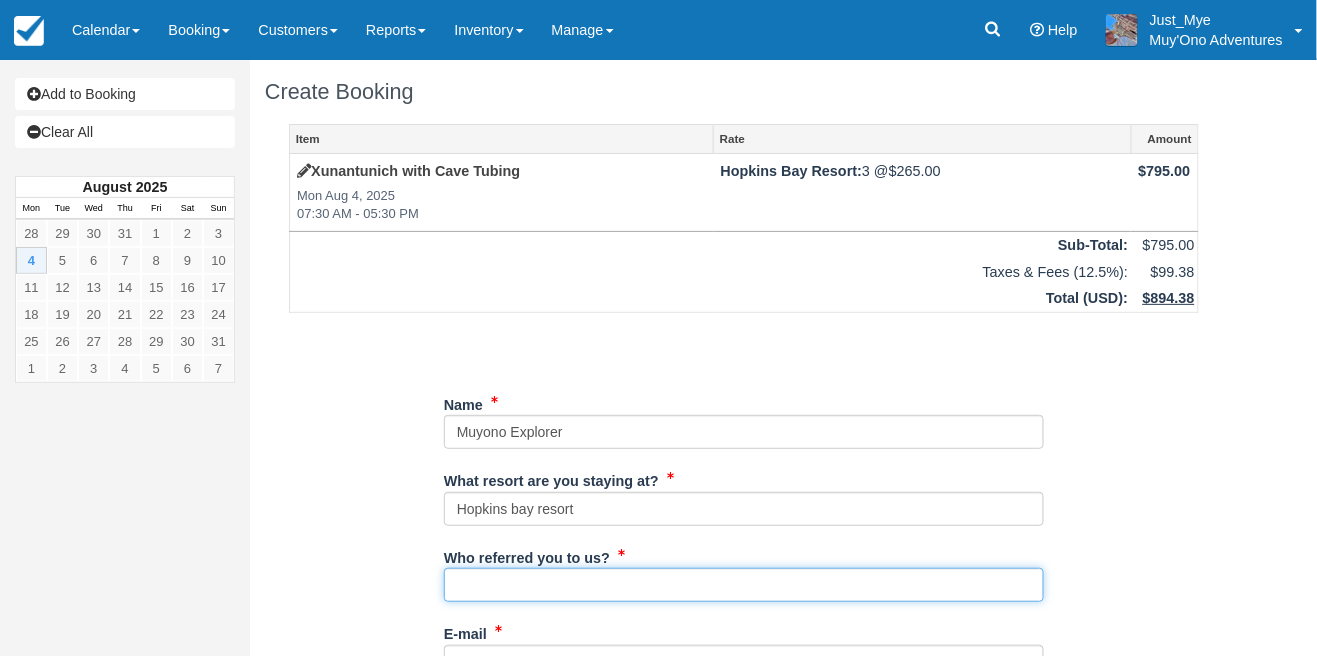 click on "Who referred you to us?" at bounding box center [744, 585] 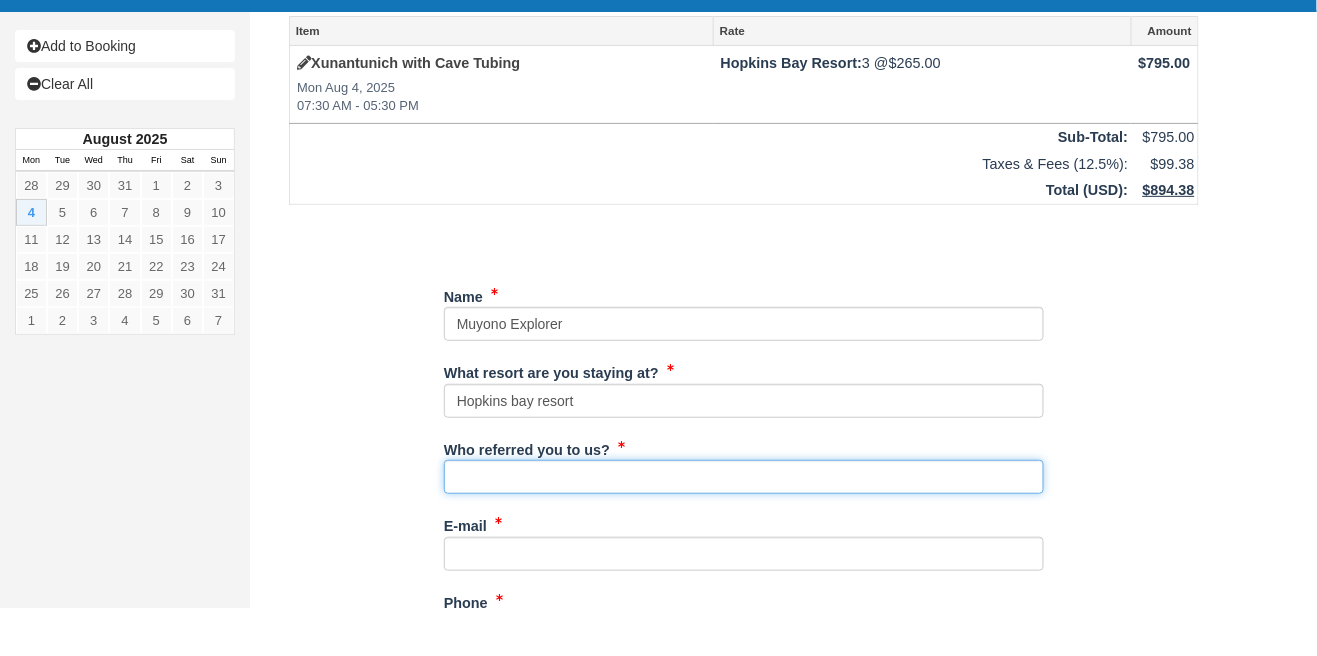 scroll, scrollTop: 69, scrollLeft: 0, axis: vertical 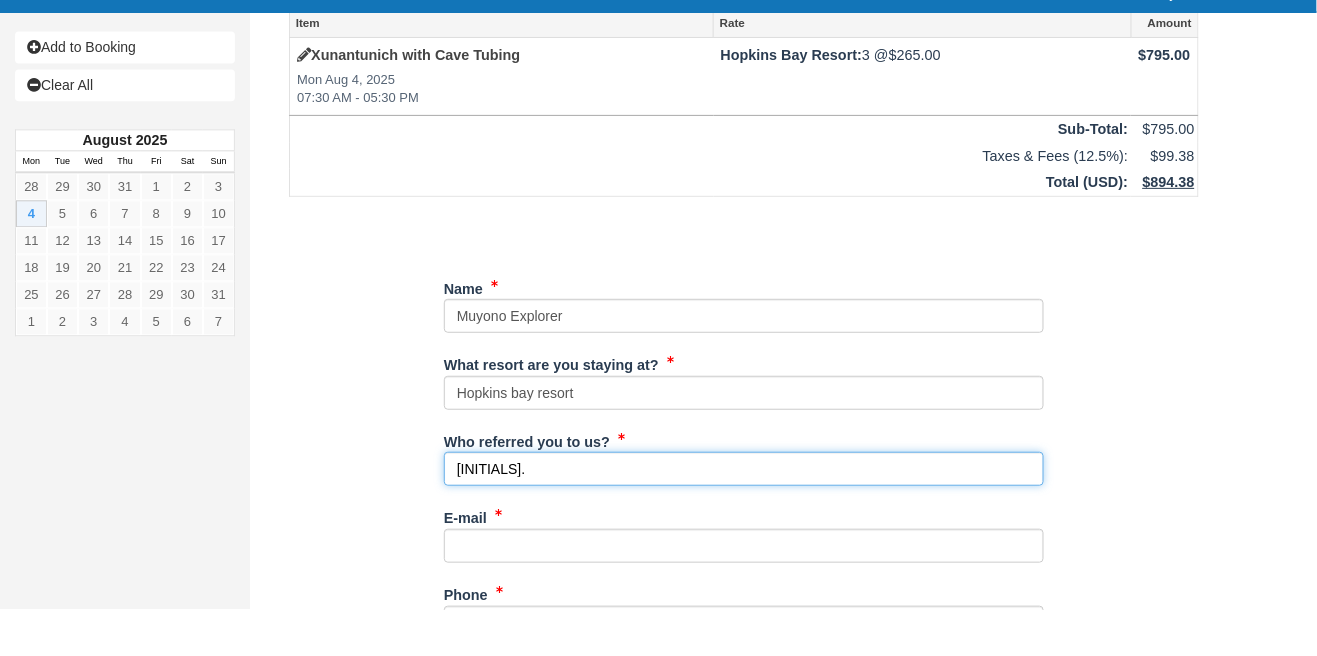 type on "J.F." 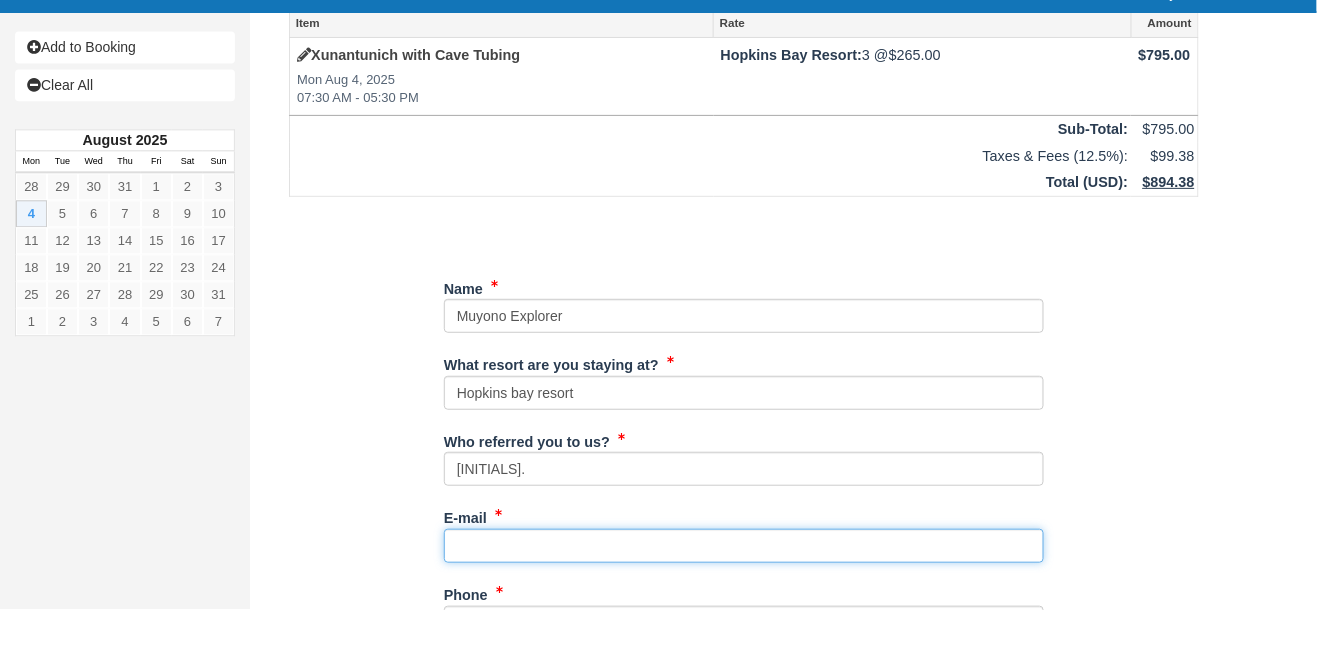 click on "E-mail" at bounding box center [744, 593] 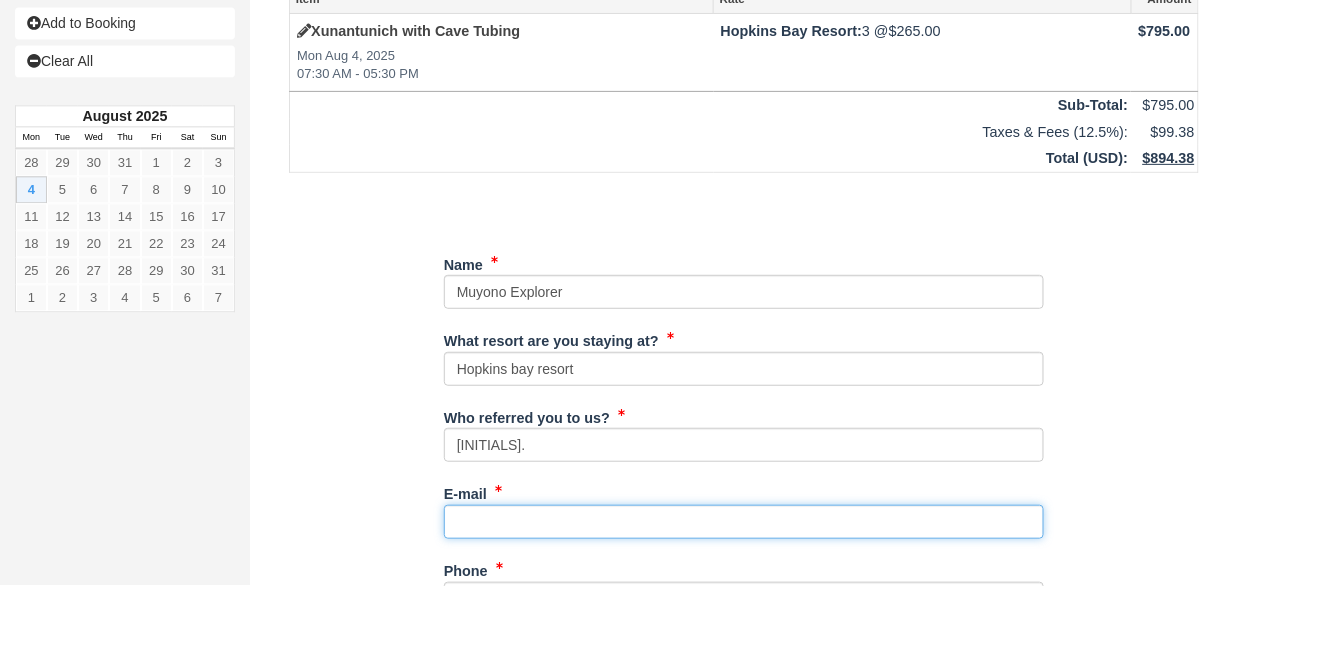 scroll, scrollTop: 290, scrollLeft: 0, axis: vertical 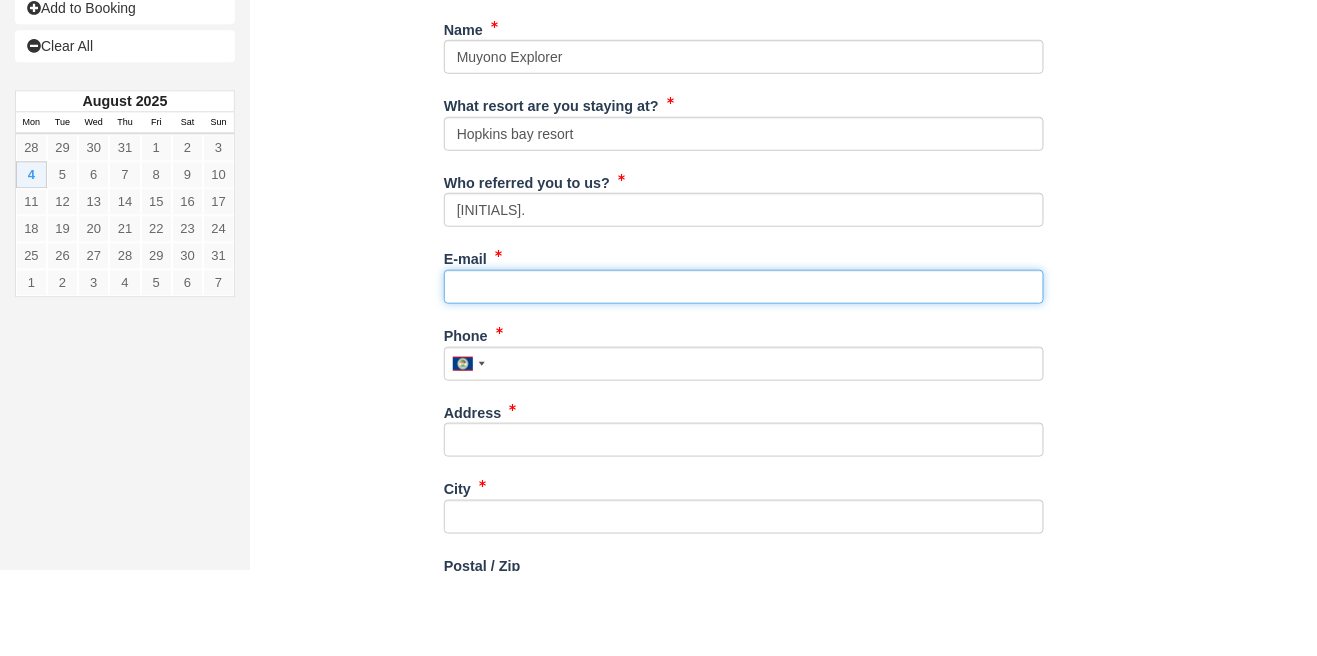 type on "[EMAIL]" 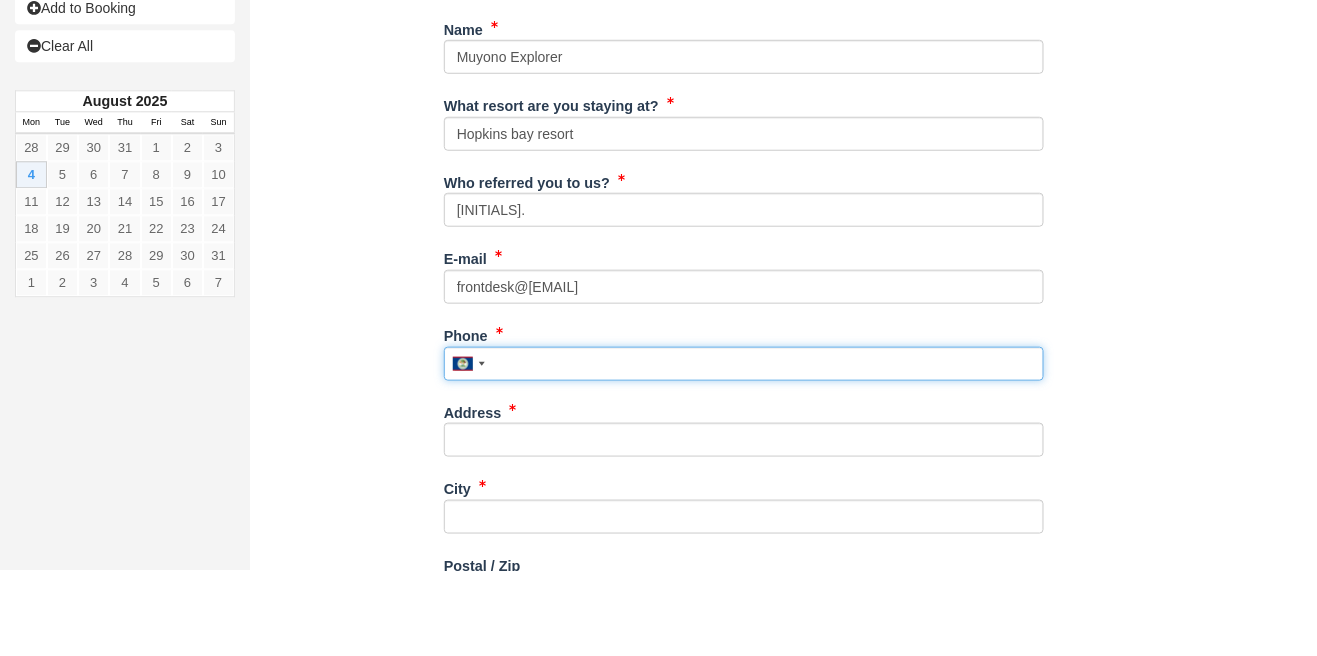 type on "6710481" 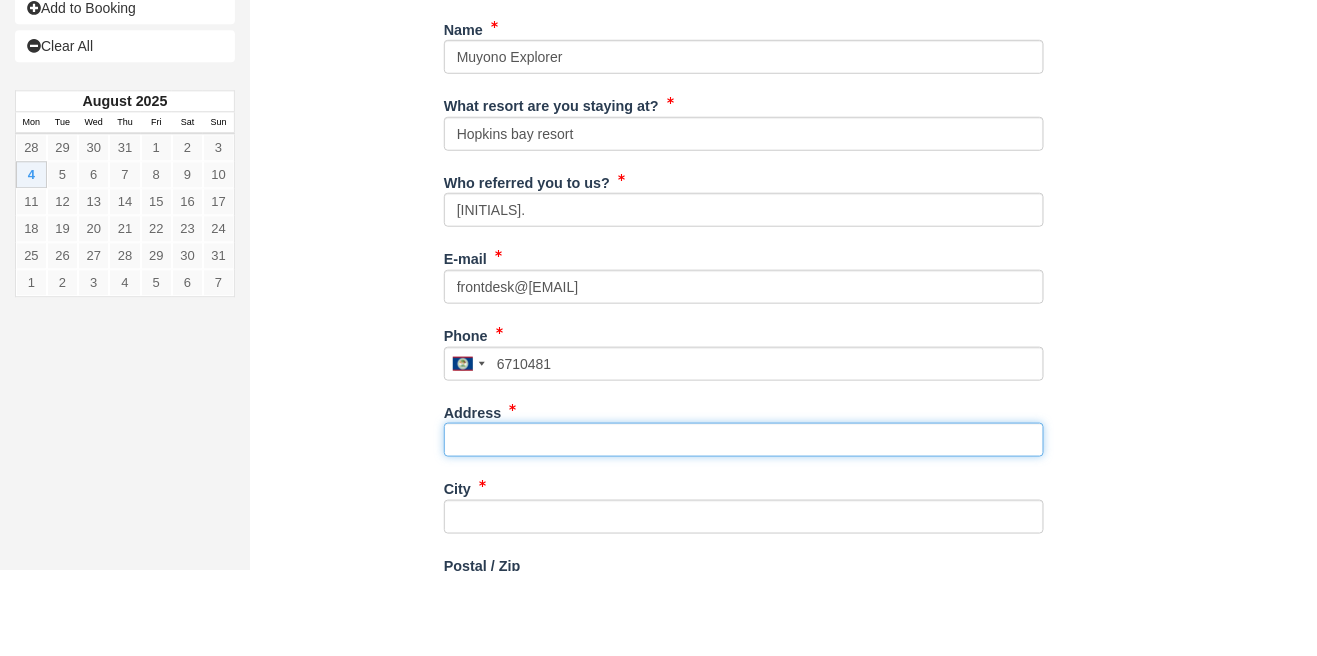 type on "Hopkins" 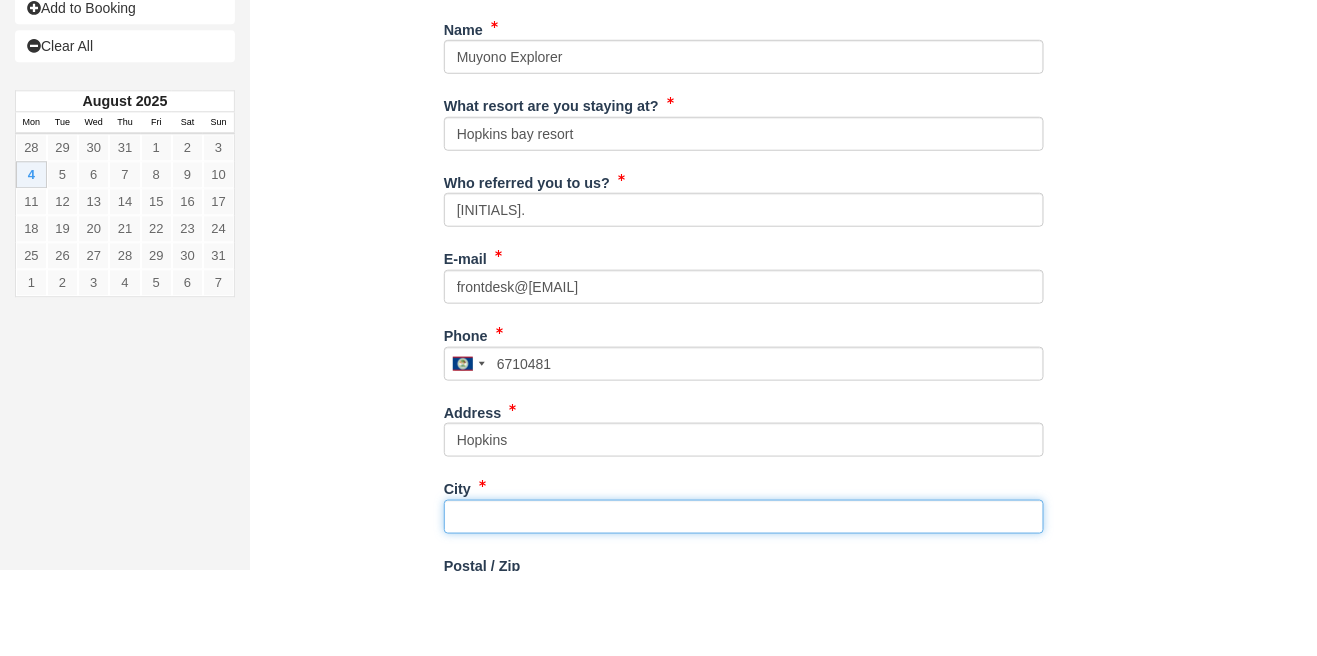type on "Belize" 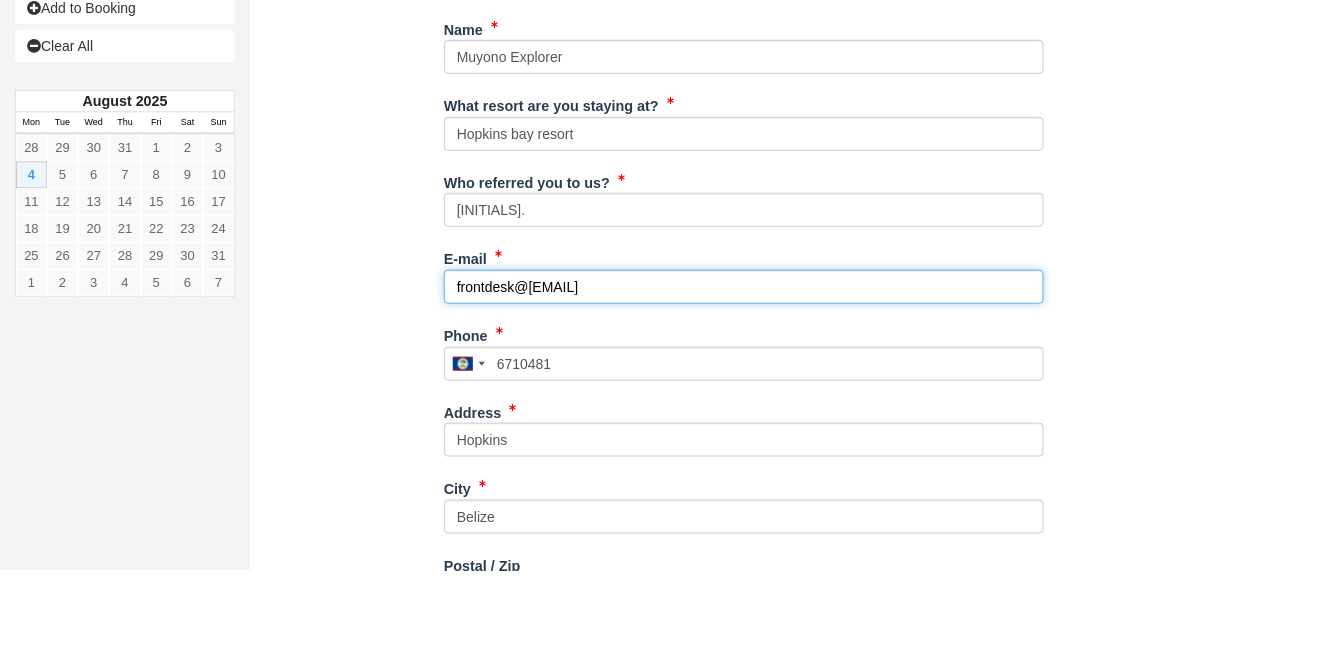 type on "[PHONE]" 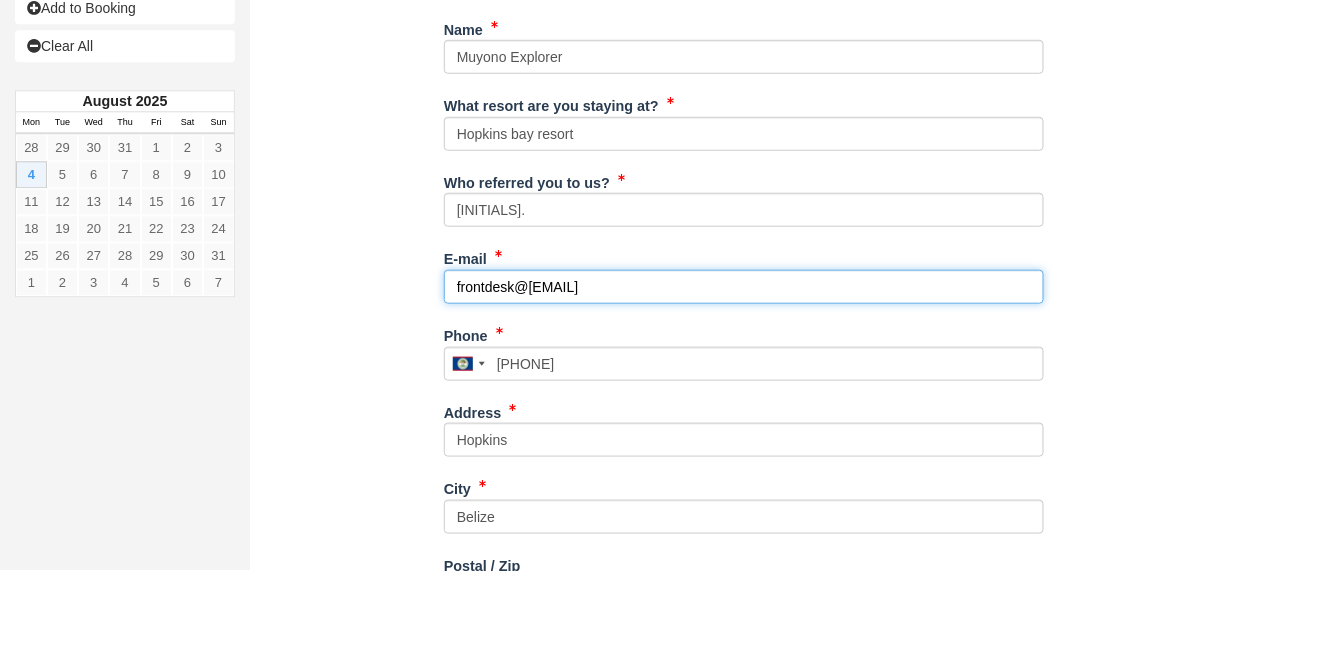 scroll, scrollTop: 290, scrollLeft: 0, axis: vertical 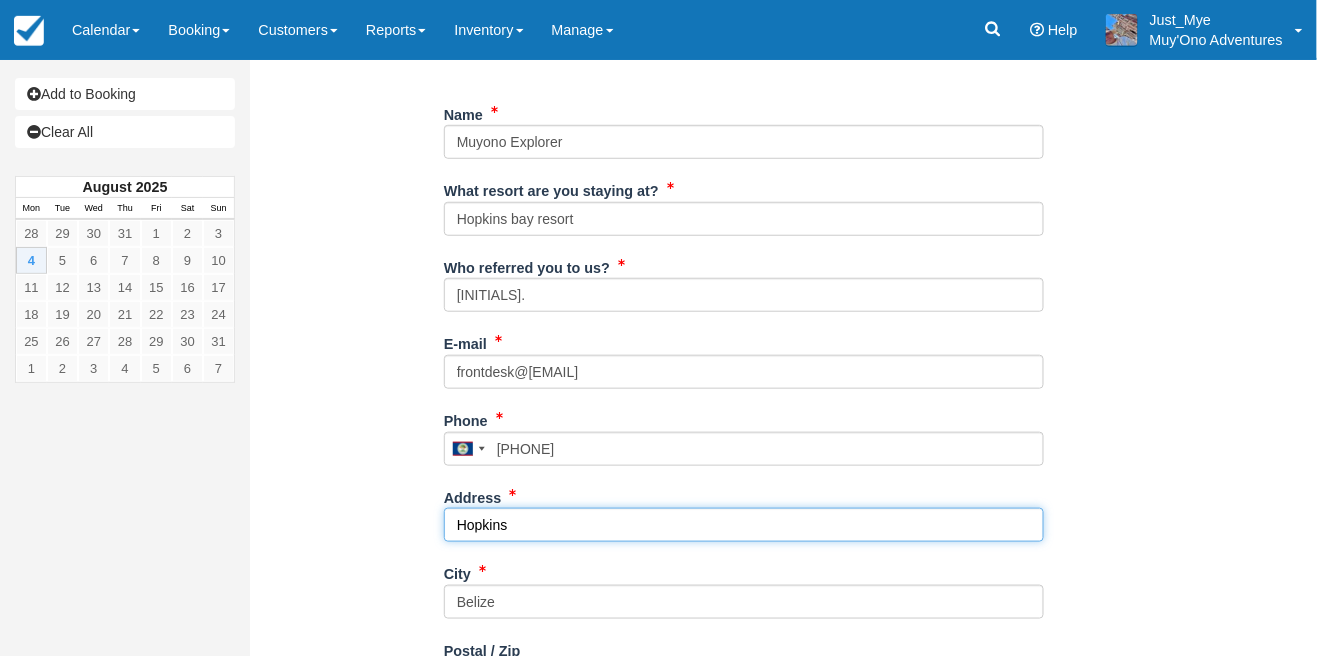 click on "Hopkins" at bounding box center [744, 525] 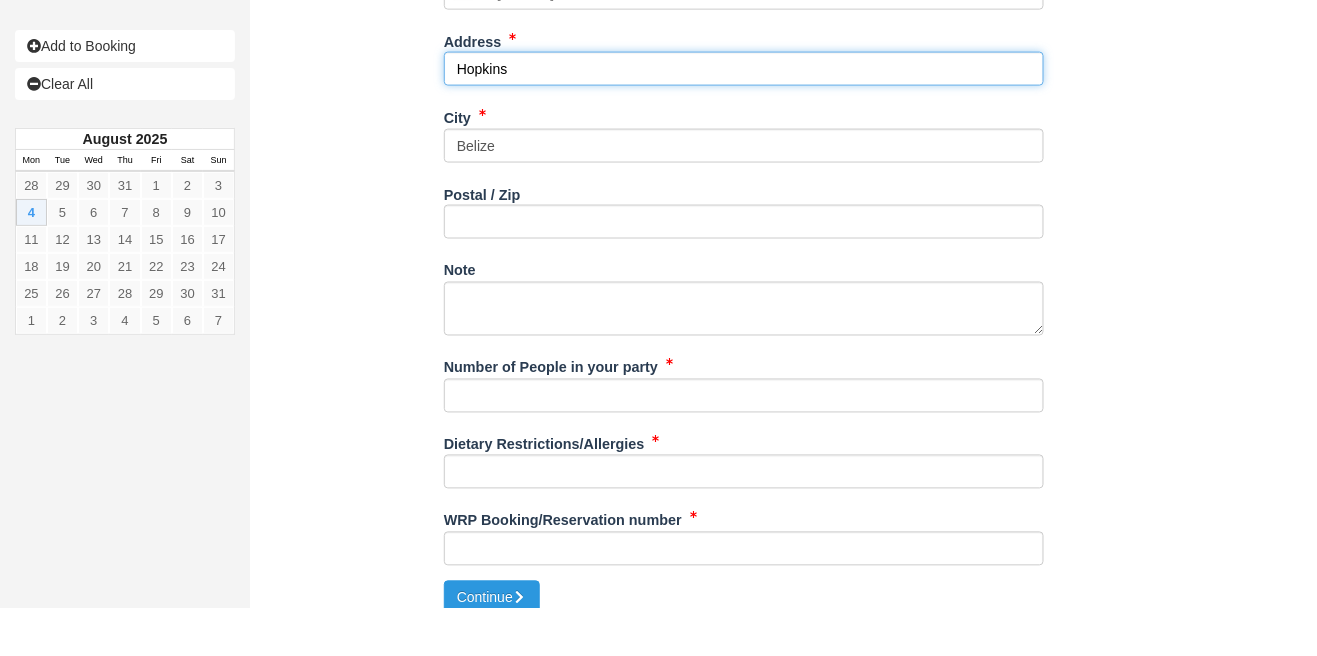 scroll, scrollTop: 699, scrollLeft: 0, axis: vertical 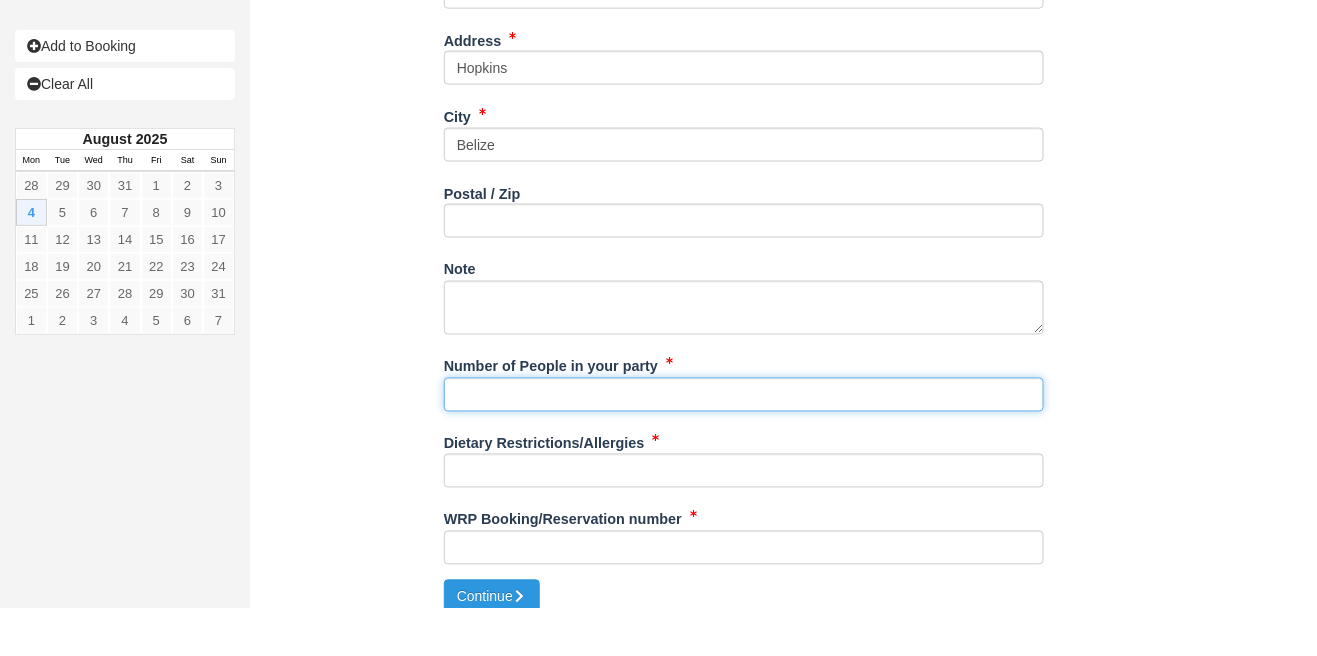 click on "Number of People in your party" at bounding box center (744, 443) 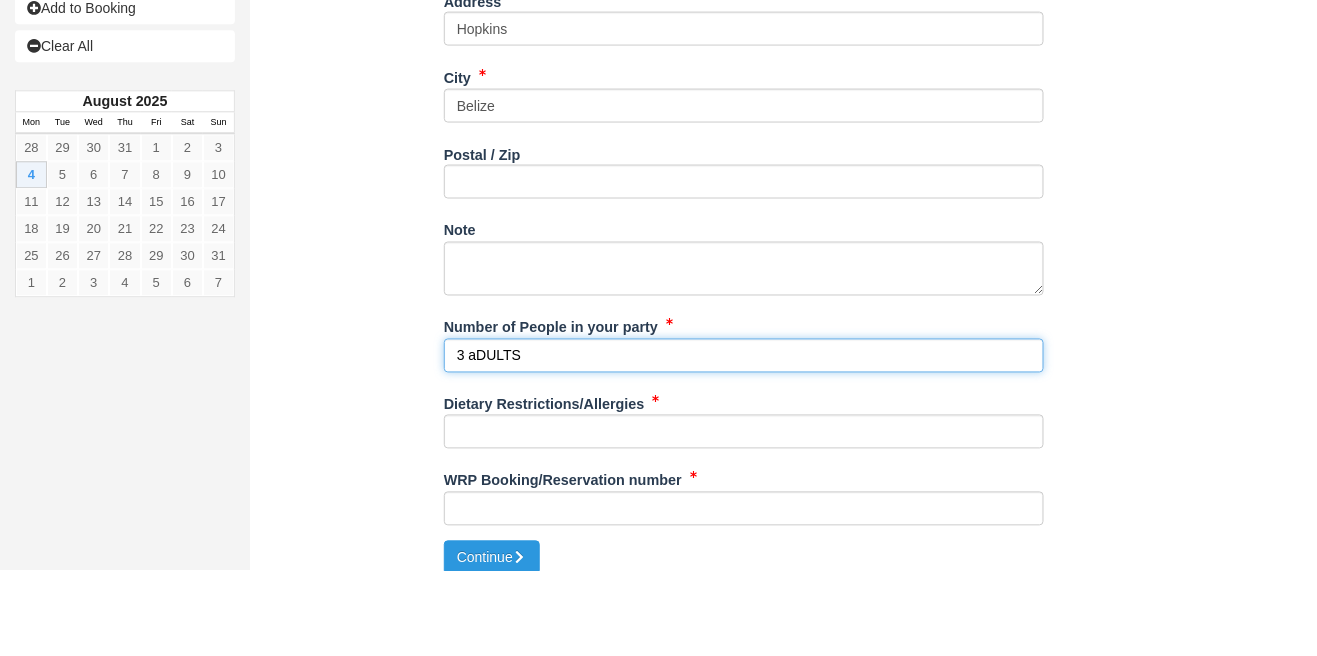 scroll, scrollTop: 718, scrollLeft: 0, axis: vertical 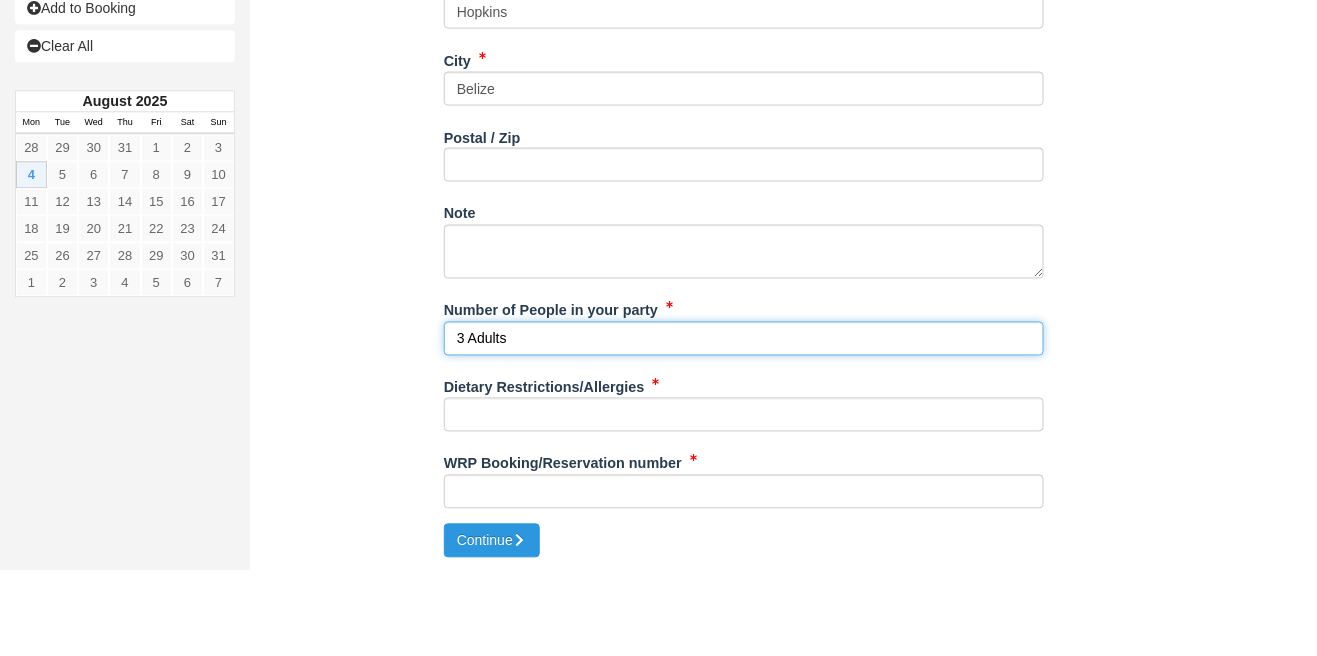 type on "3 Adults" 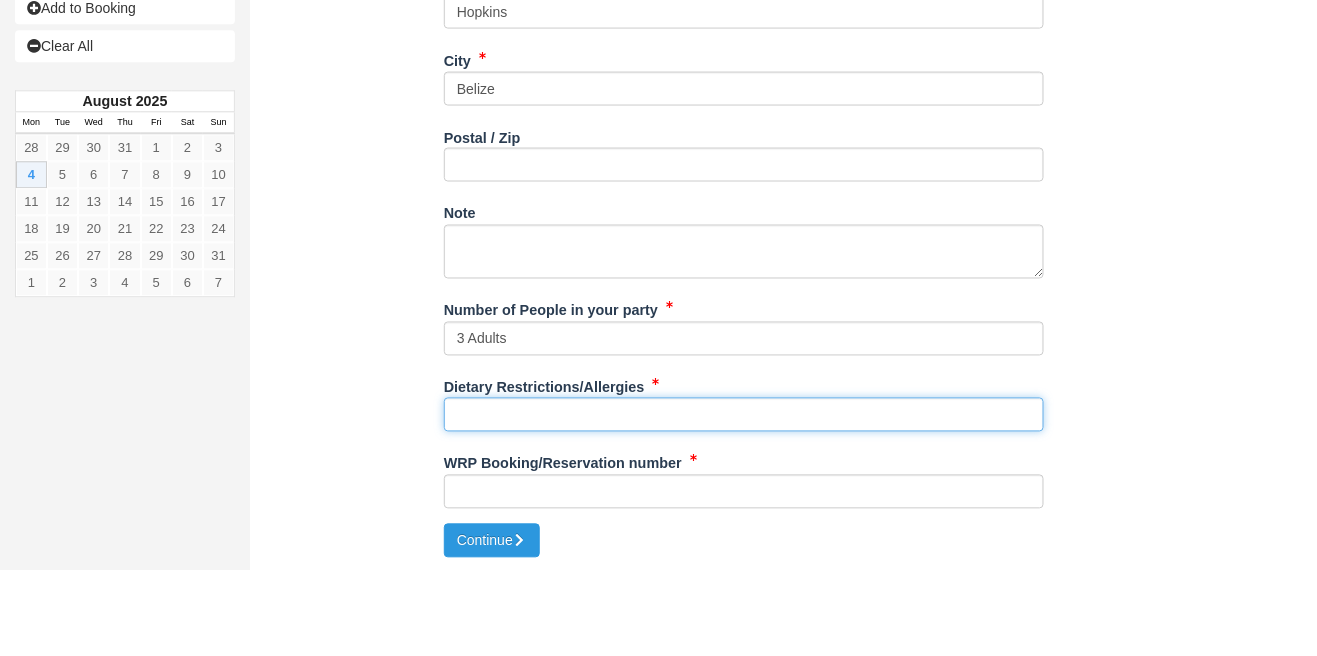 click on "Dietary Restrictions/Allergies" at bounding box center (744, 500) 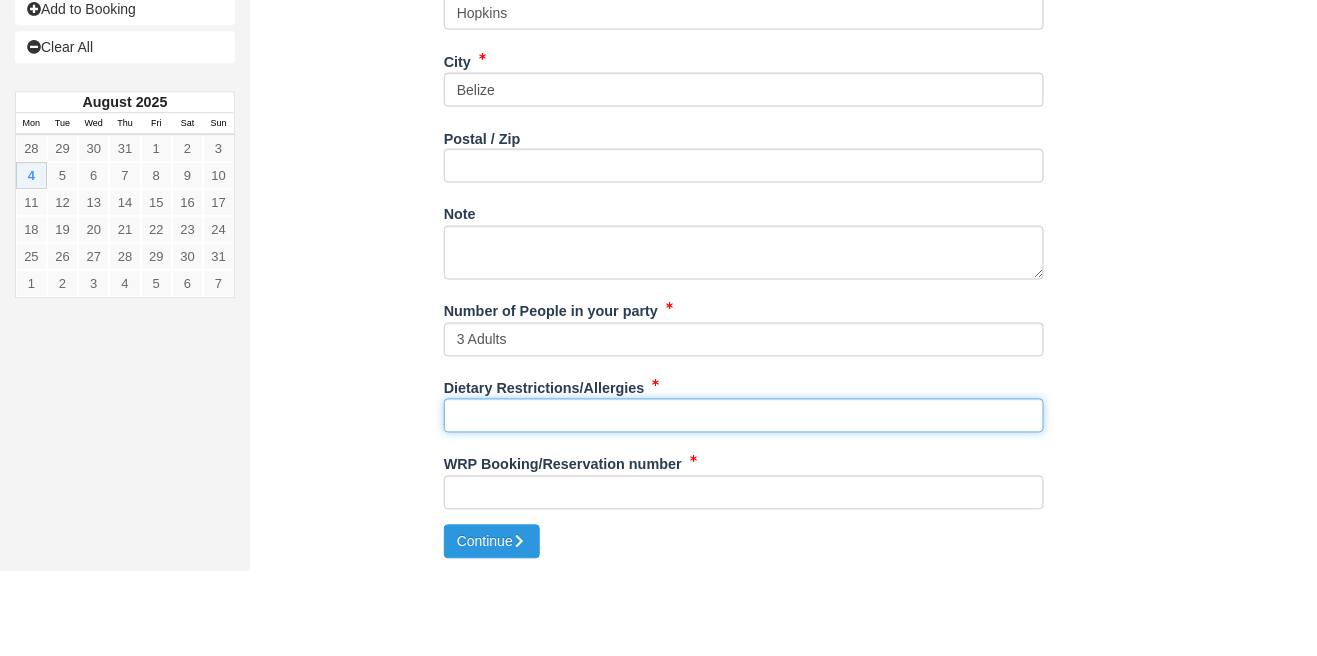 scroll, scrollTop: 718, scrollLeft: 0, axis: vertical 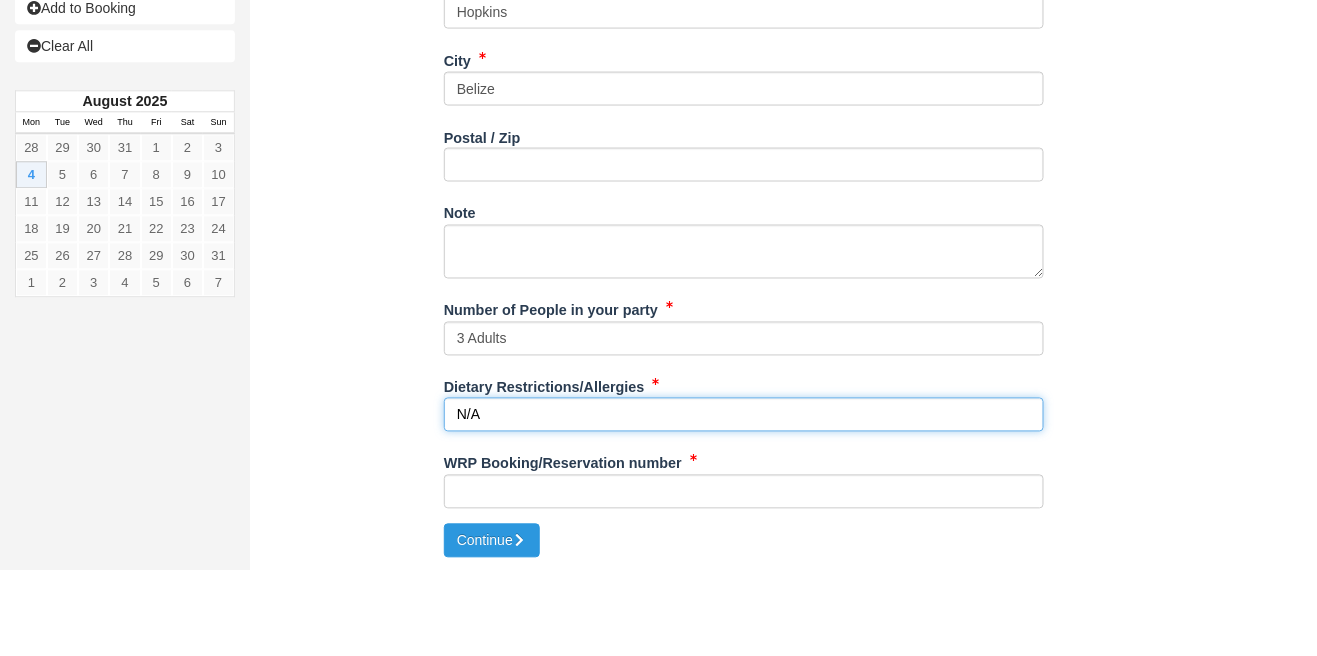 type on "N/A" 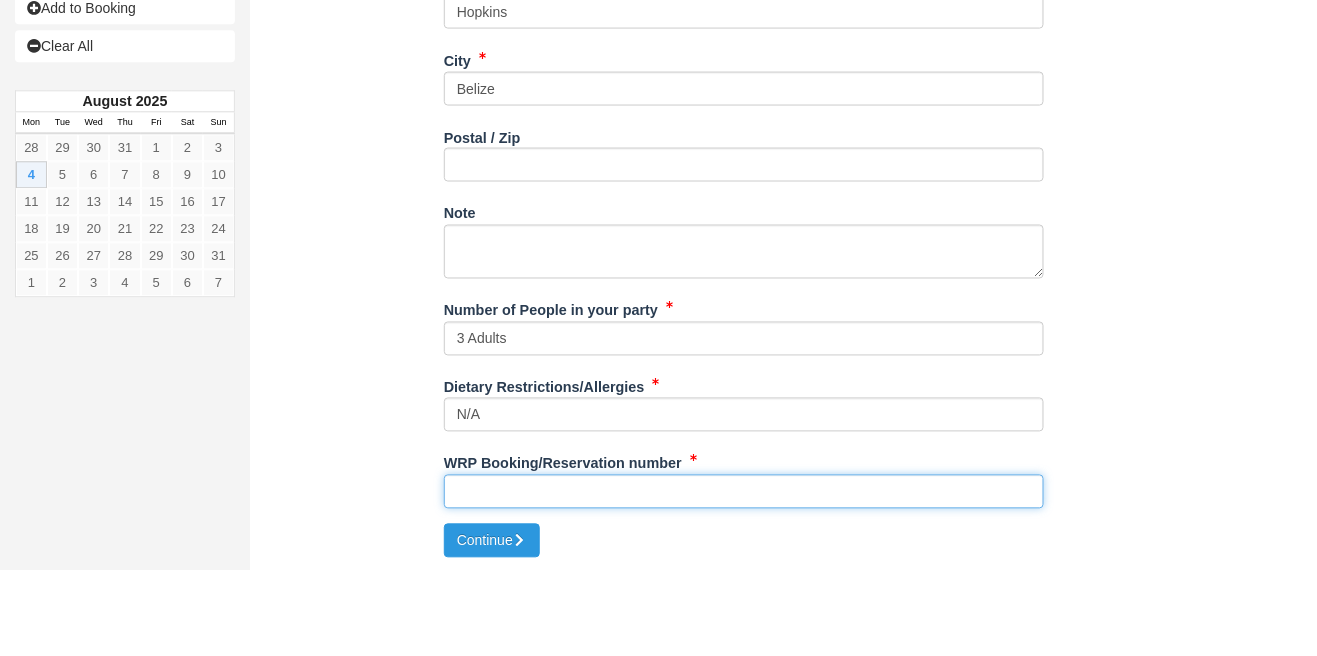 click on "WRP Booking/Reservation number" at bounding box center [744, 577] 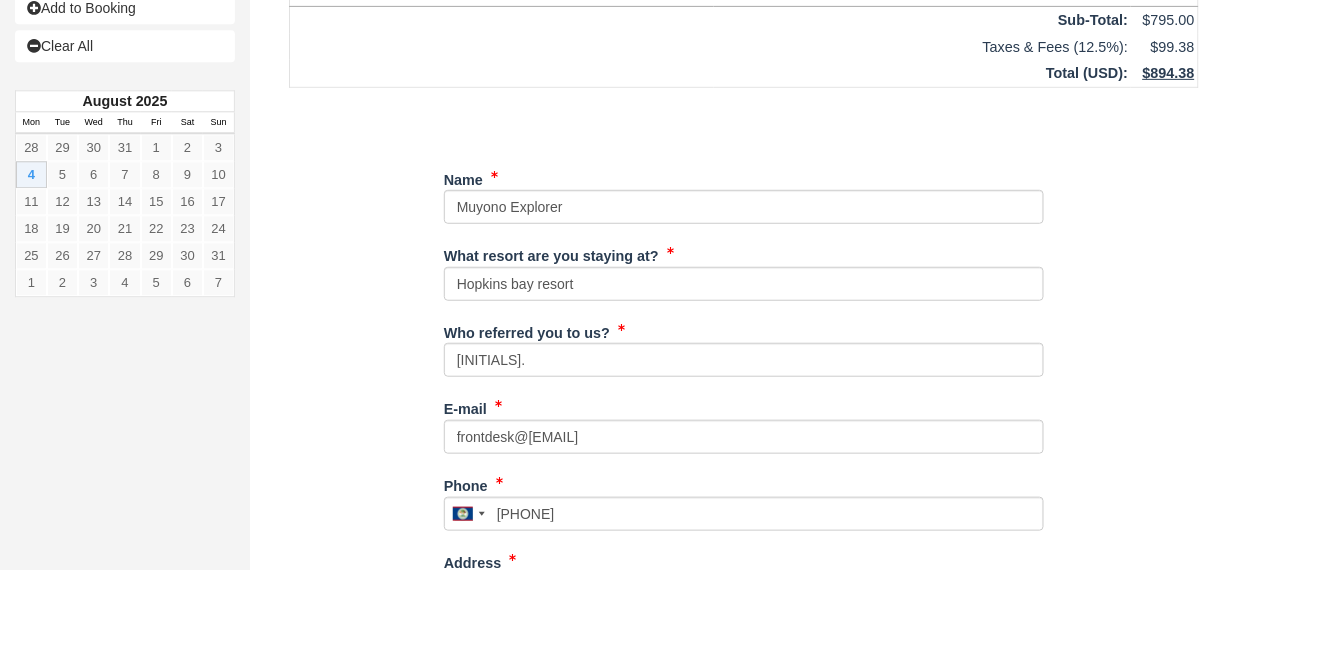 scroll, scrollTop: 718, scrollLeft: 0, axis: vertical 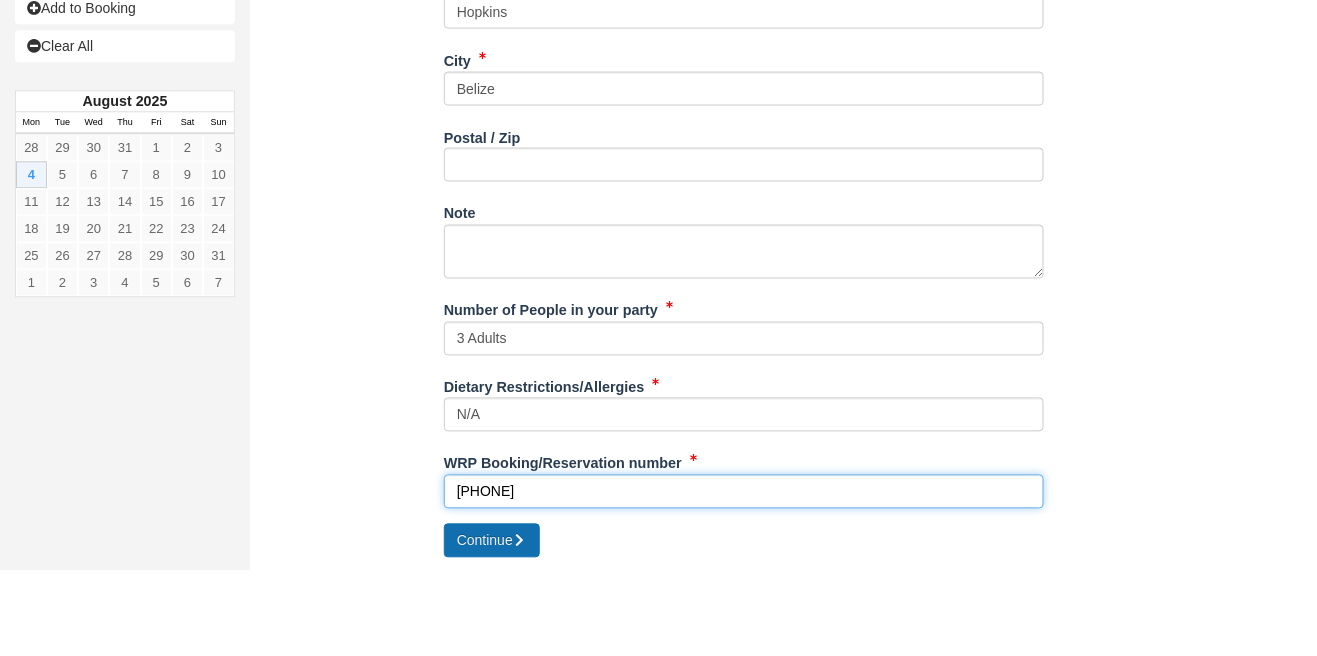 type on "48104351" 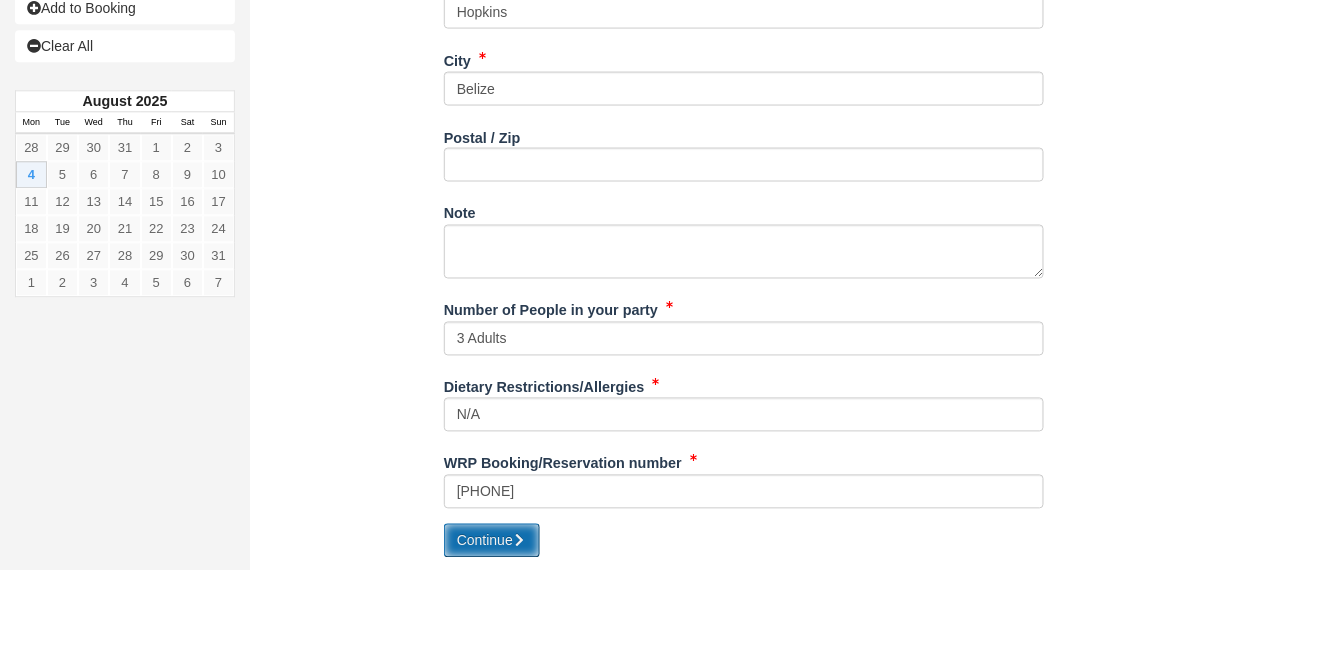 click on "Continue" at bounding box center (492, 626) 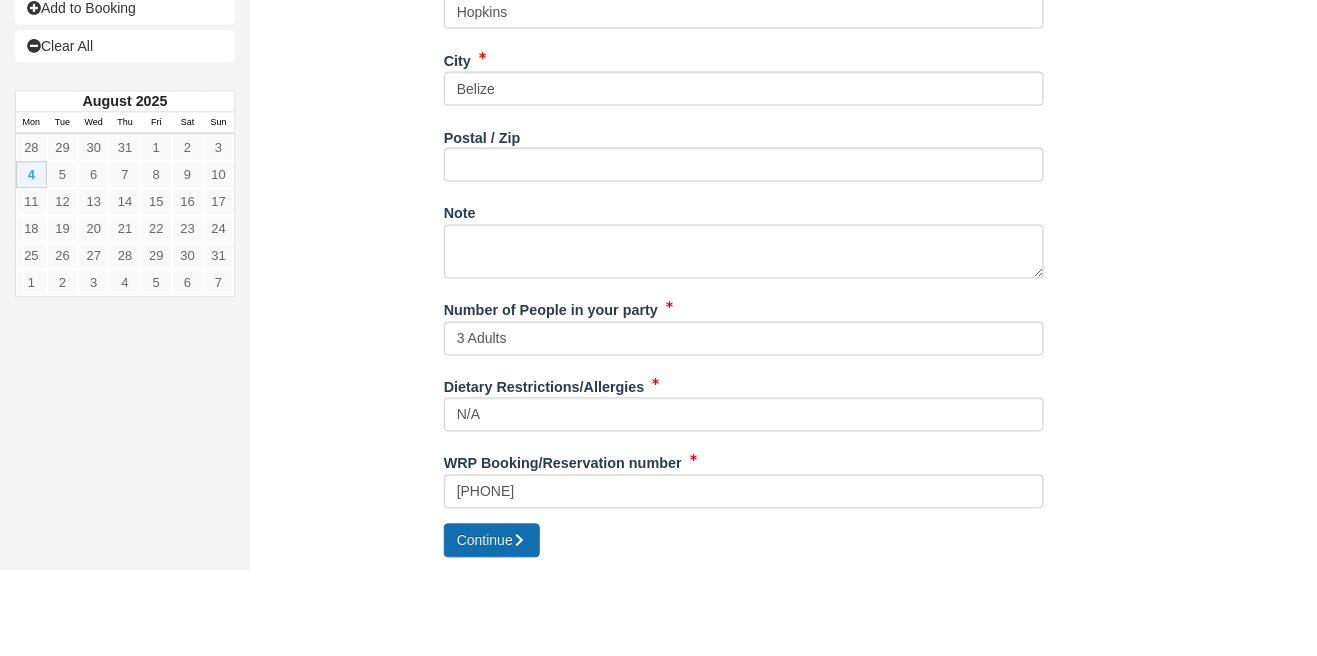 type on "+5016710481" 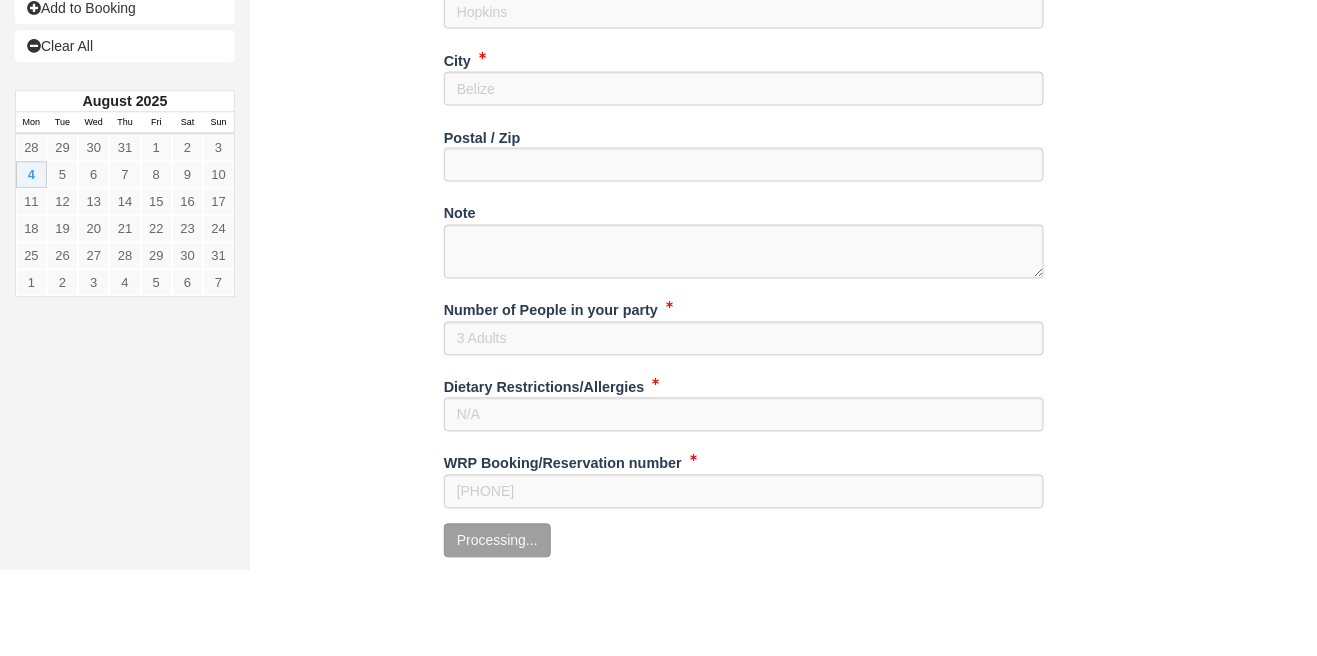scroll, scrollTop: 718, scrollLeft: 0, axis: vertical 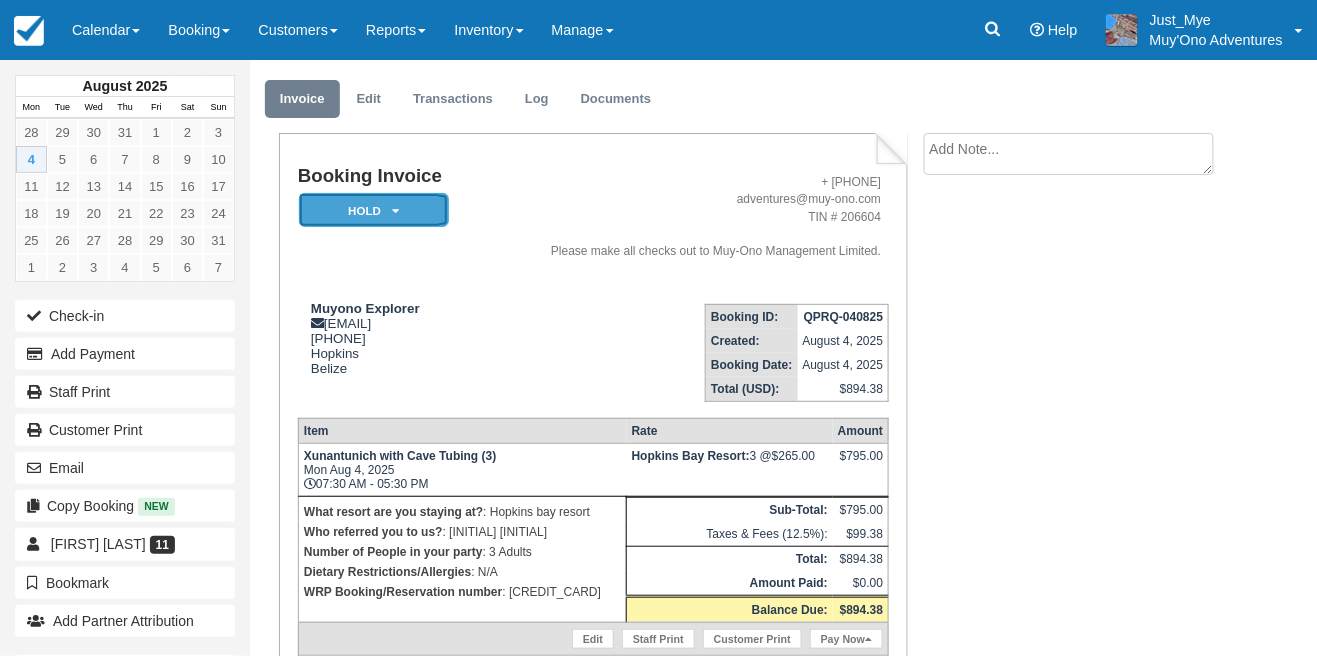 click on "HOLD" at bounding box center (374, 210) 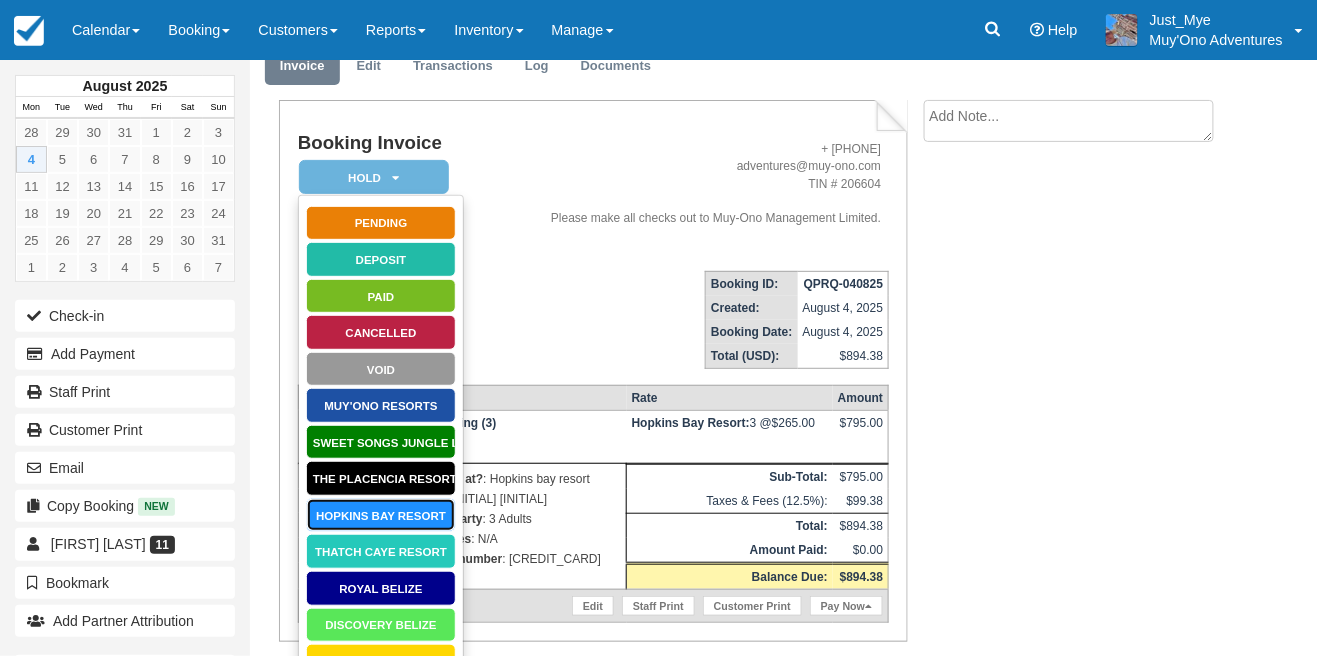 click on "Hopkins Bay Resort" at bounding box center [381, 515] 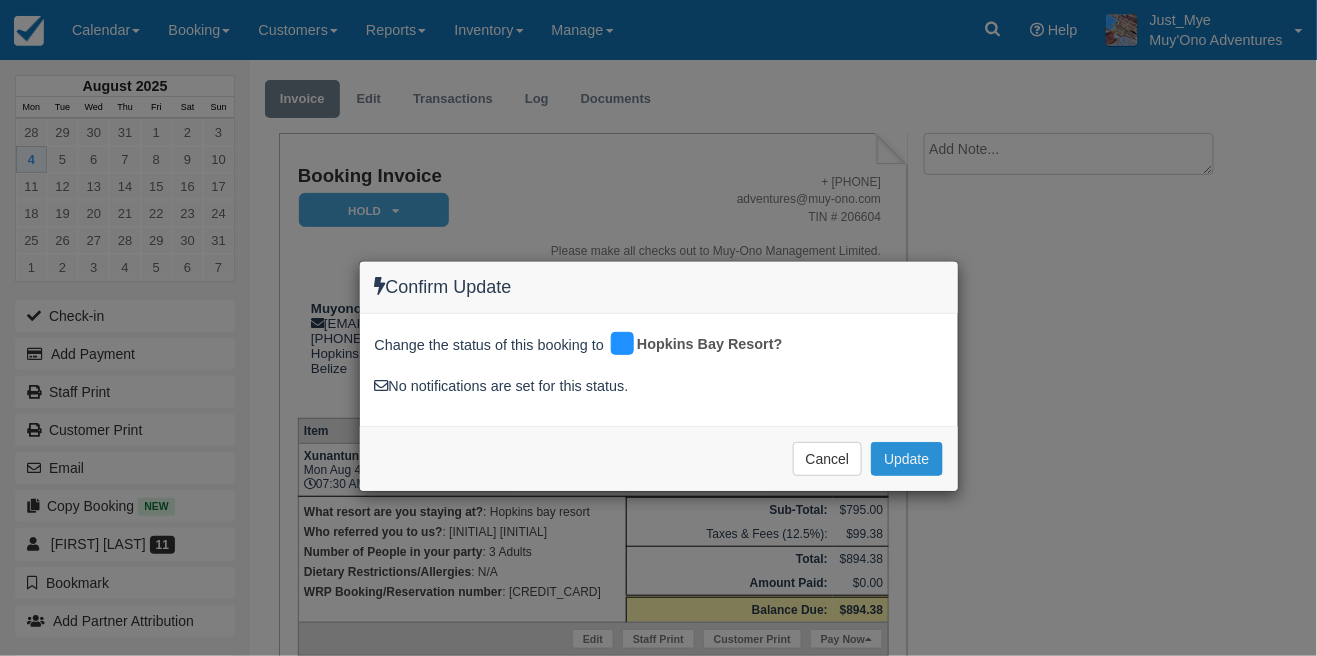 click on "Update" at bounding box center (906, 459) 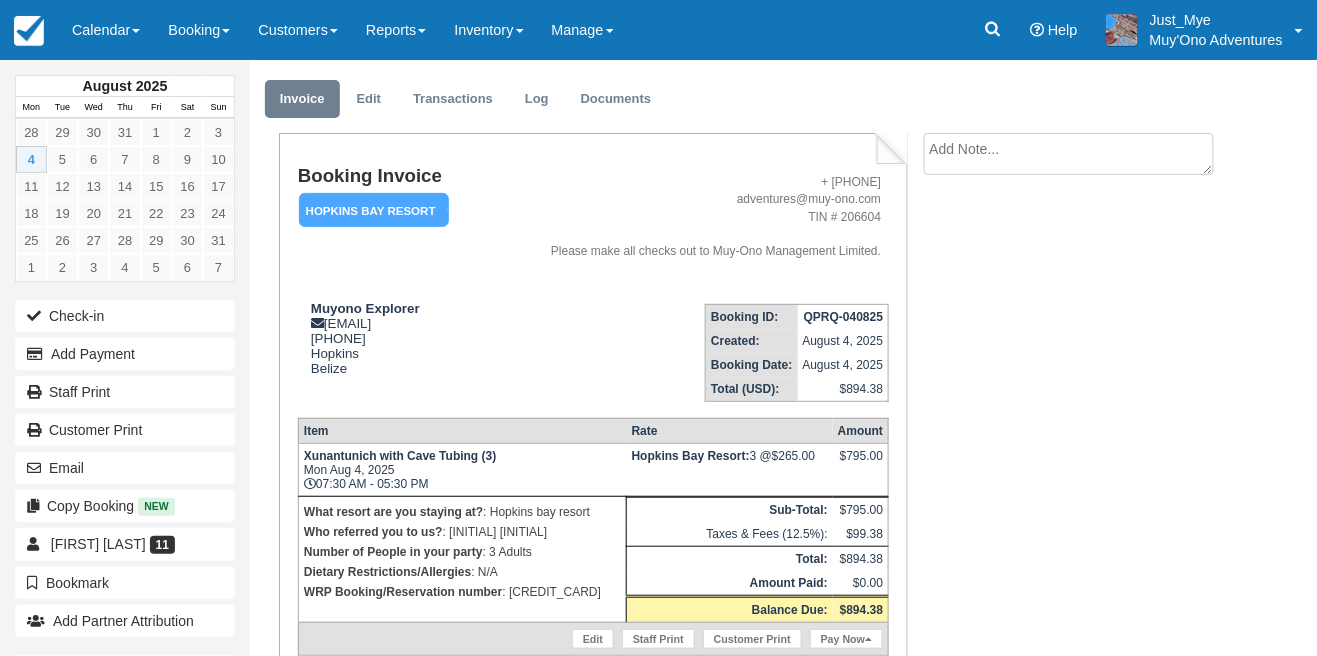 scroll, scrollTop: 0, scrollLeft: 0, axis: both 